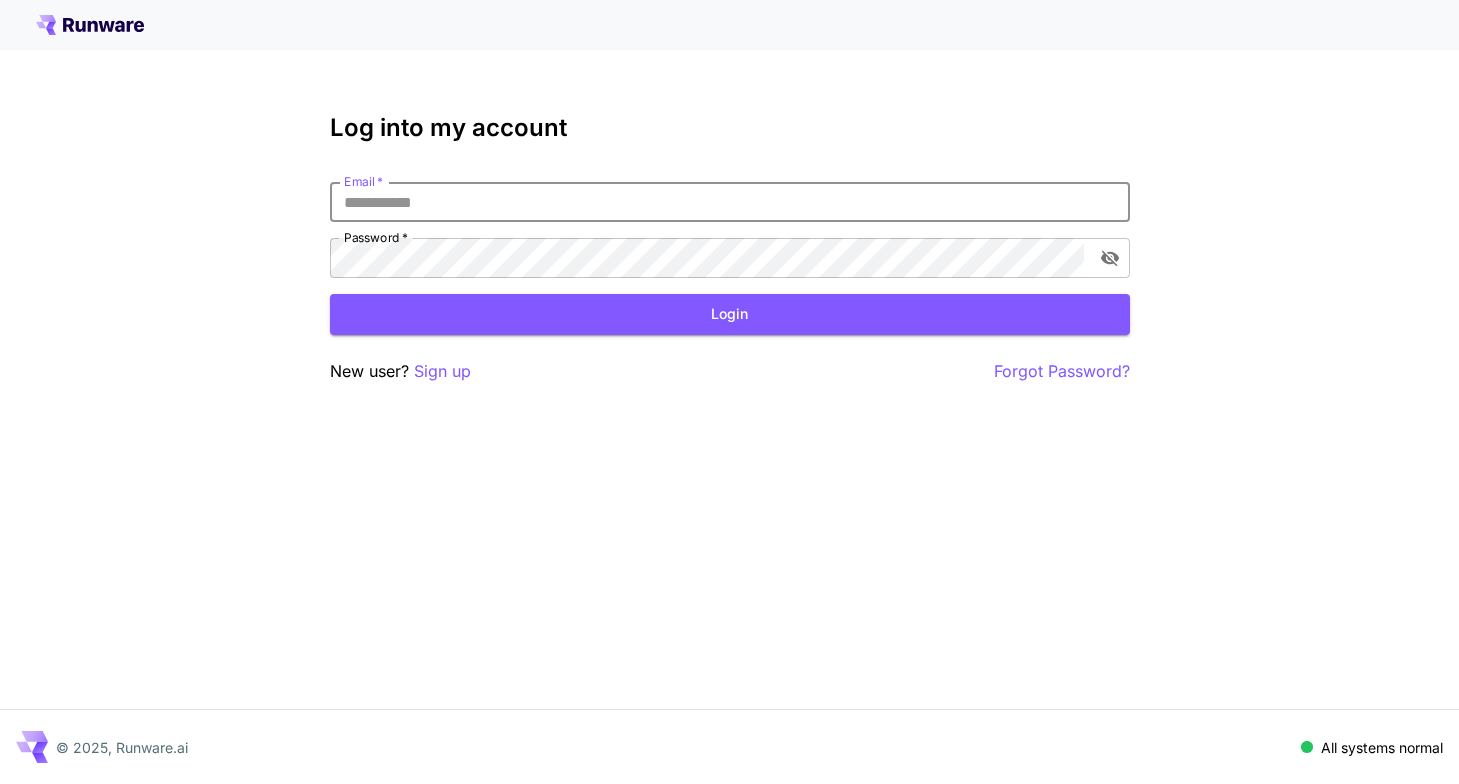 scroll, scrollTop: 0, scrollLeft: 0, axis: both 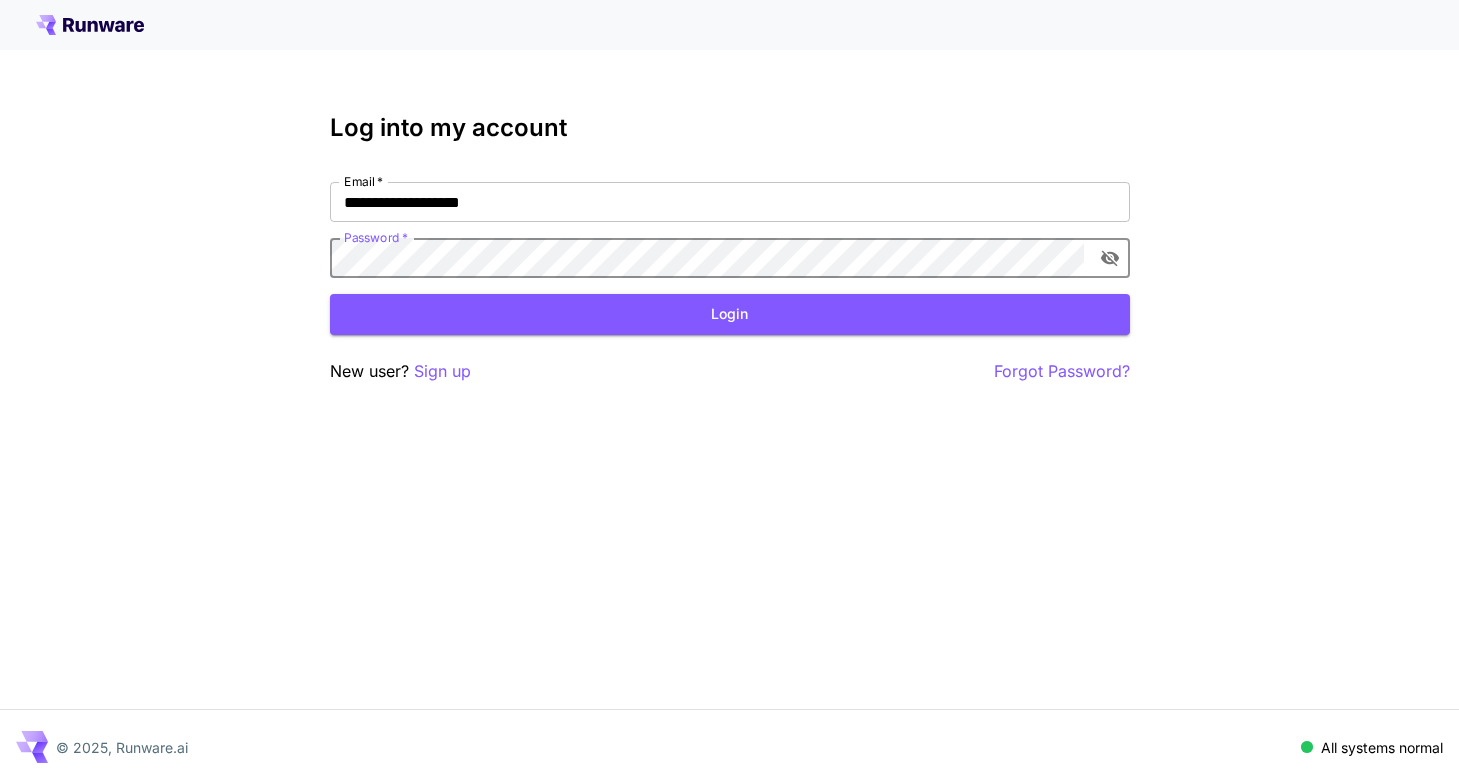 click on "Login" at bounding box center (730, 314) 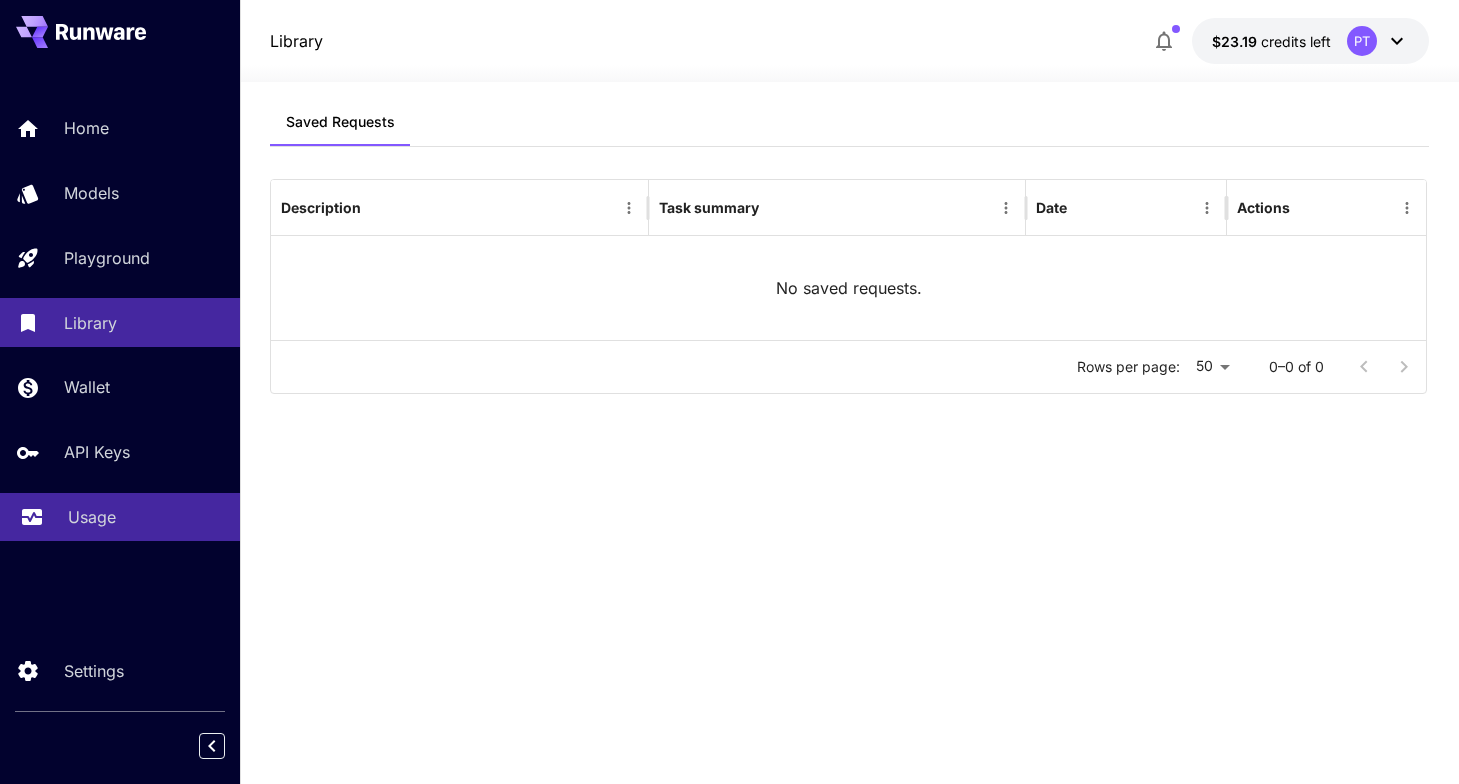 click on "Usage" at bounding box center [120, 517] 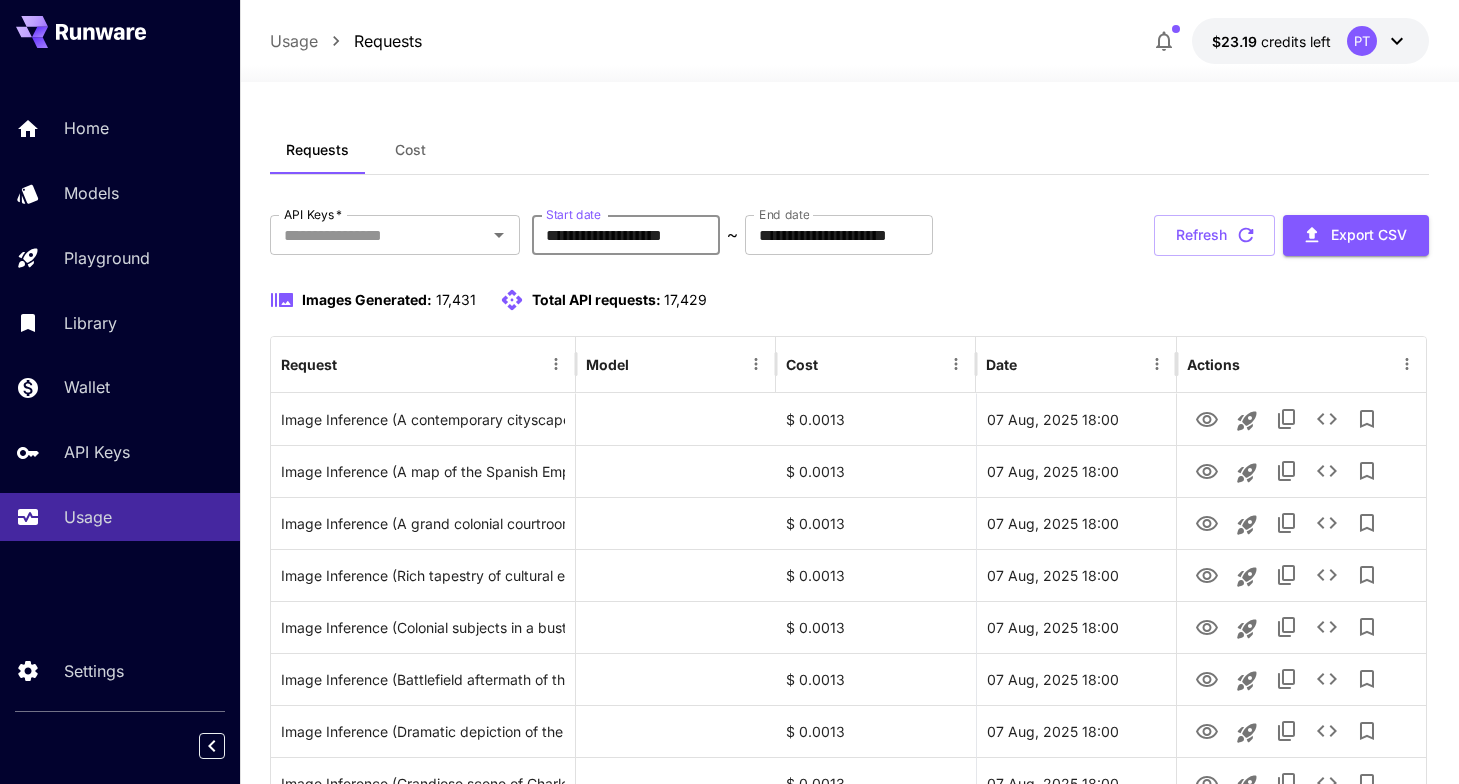 click on "**********" at bounding box center (626, 235) 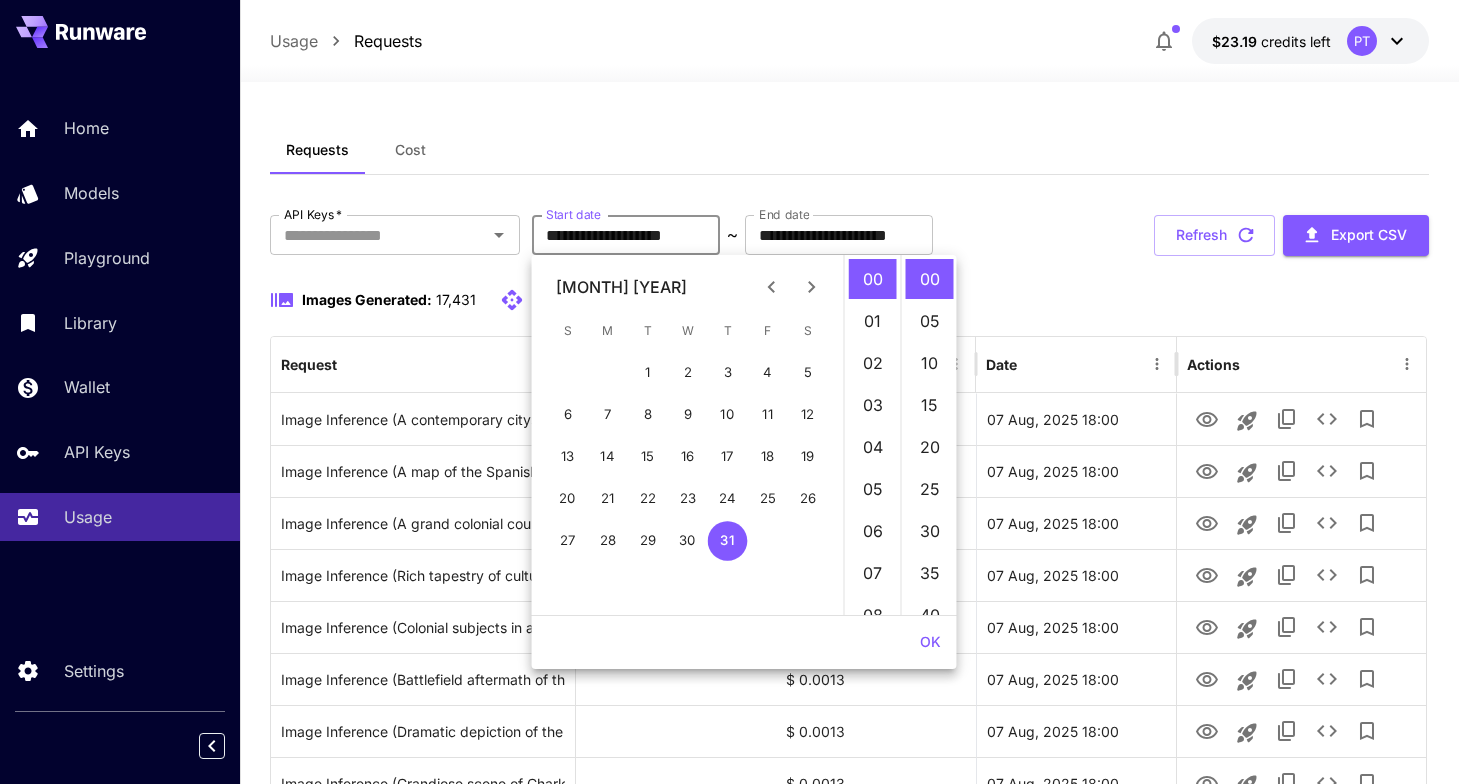 click 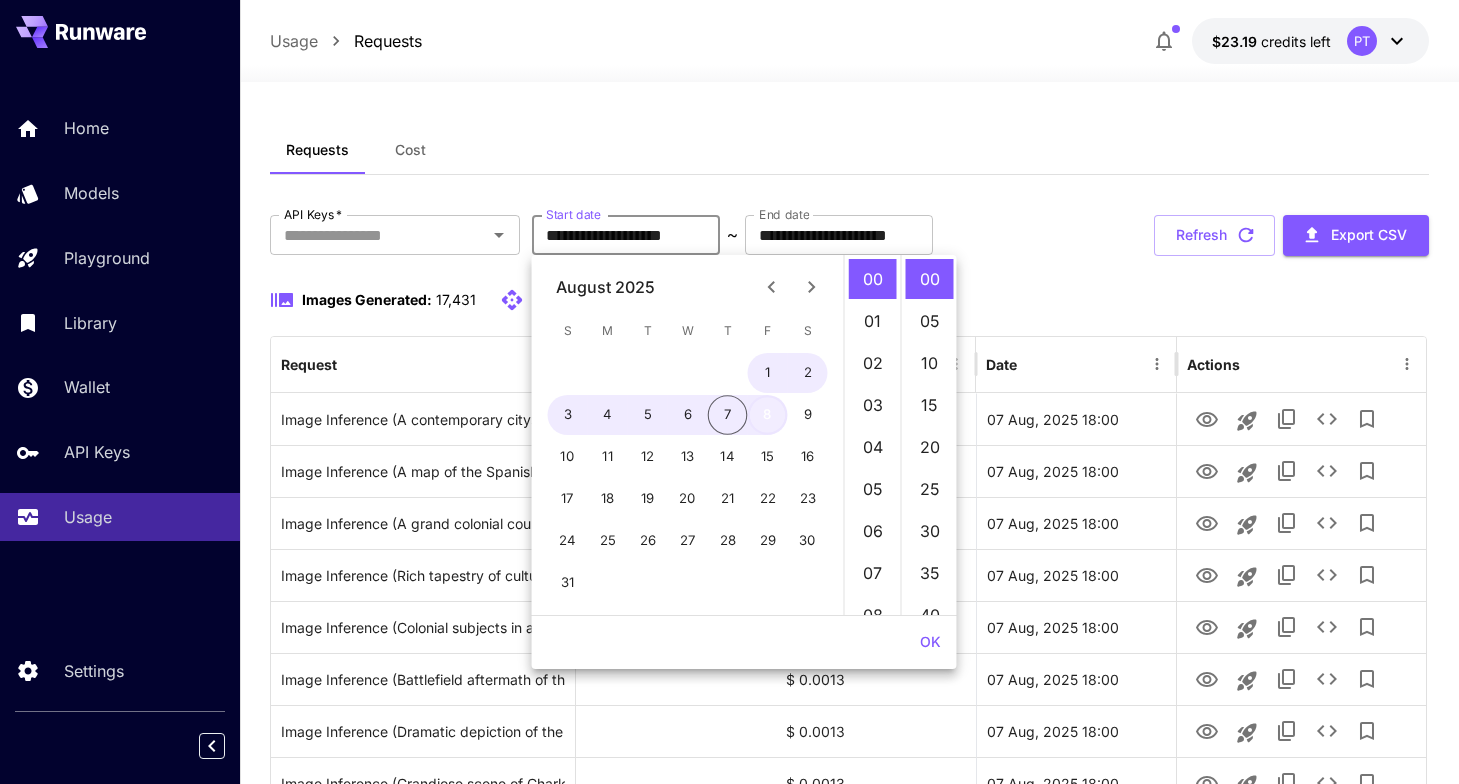 click on "8" at bounding box center [768, 415] 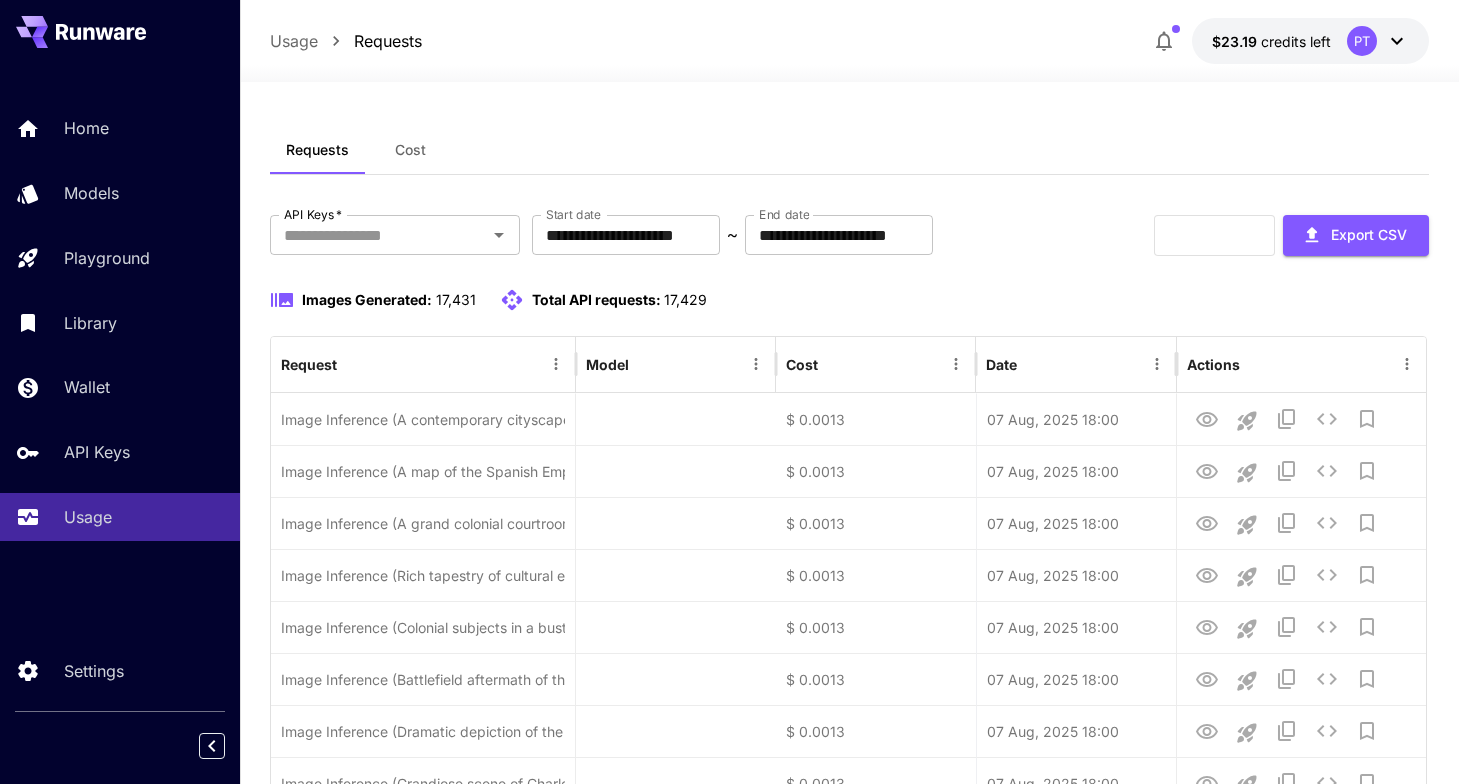 click on "Requests Cost" at bounding box center (849, 150) 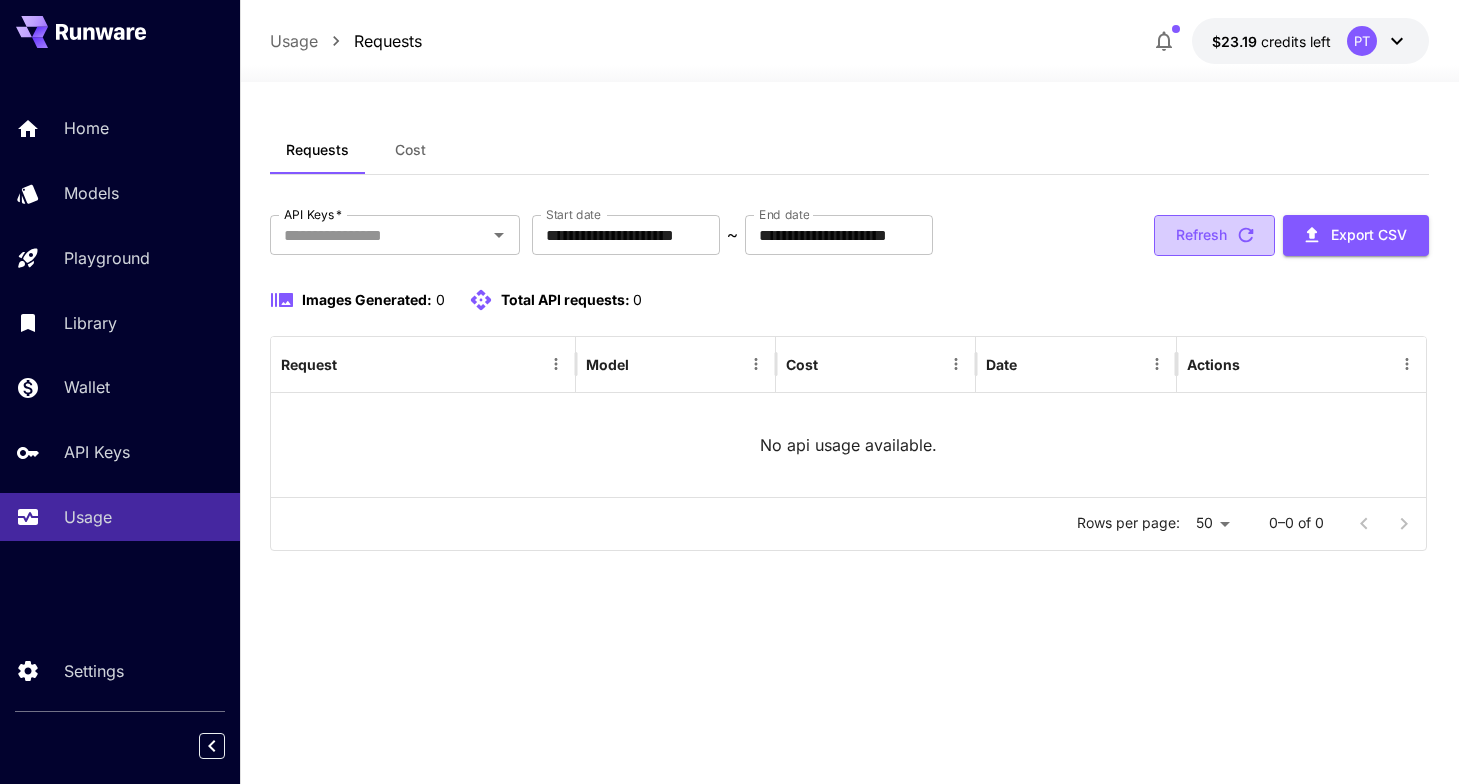click on "Refresh" at bounding box center [1214, 235] 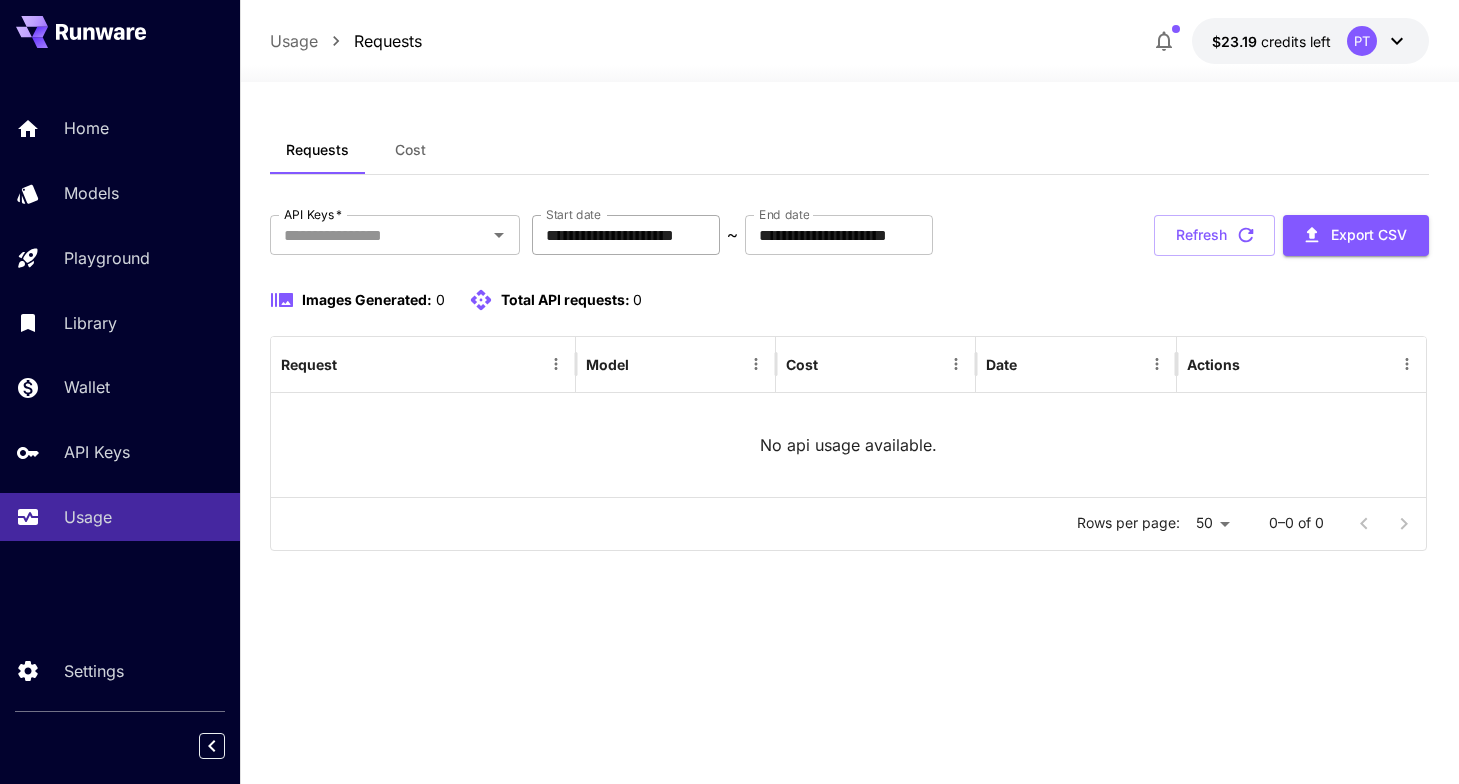 click on "**********" at bounding box center (626, 235) 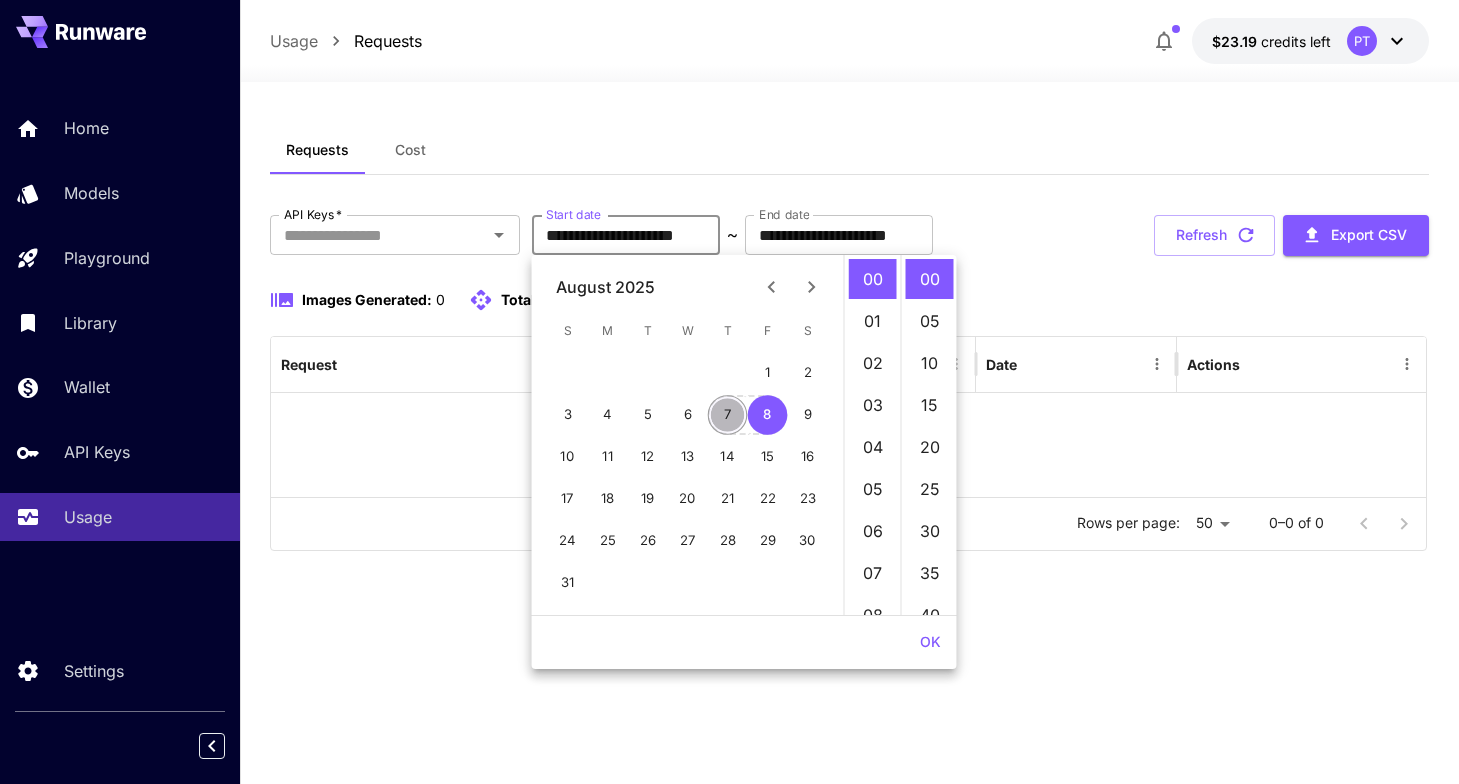 click on "7" at bounding box center (728, 415) 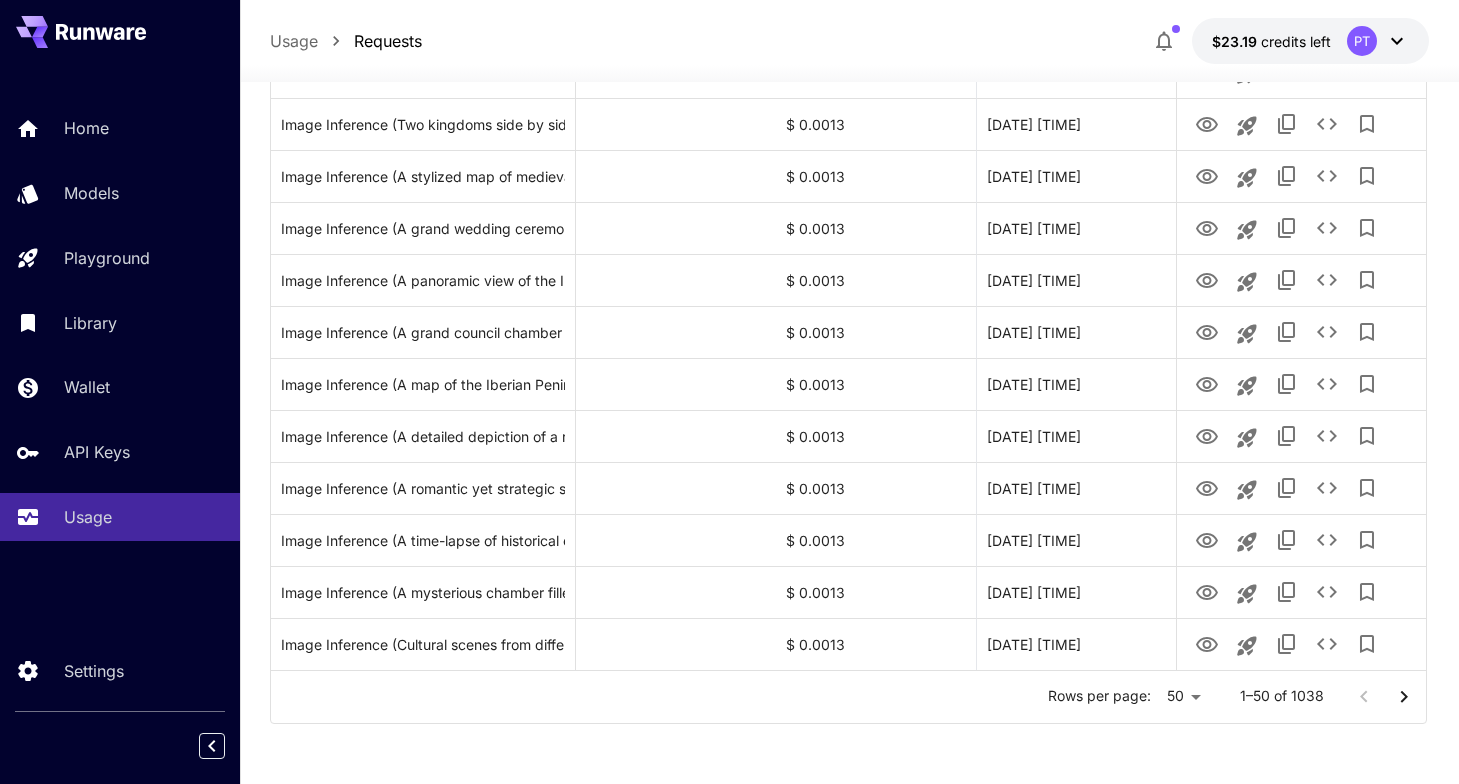 scroll, scrollTop: 2322, scrollLeft: 0, axis: vertical 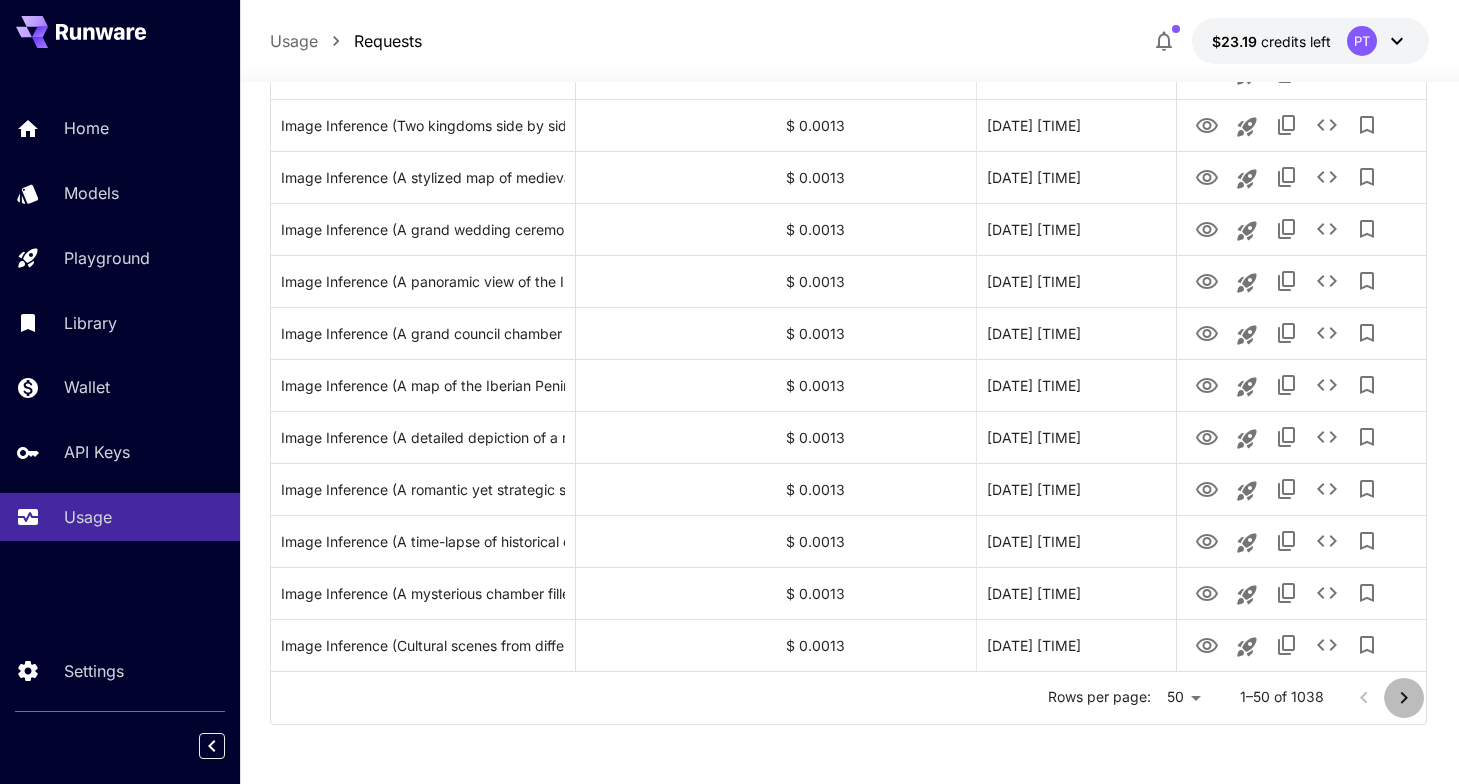 click 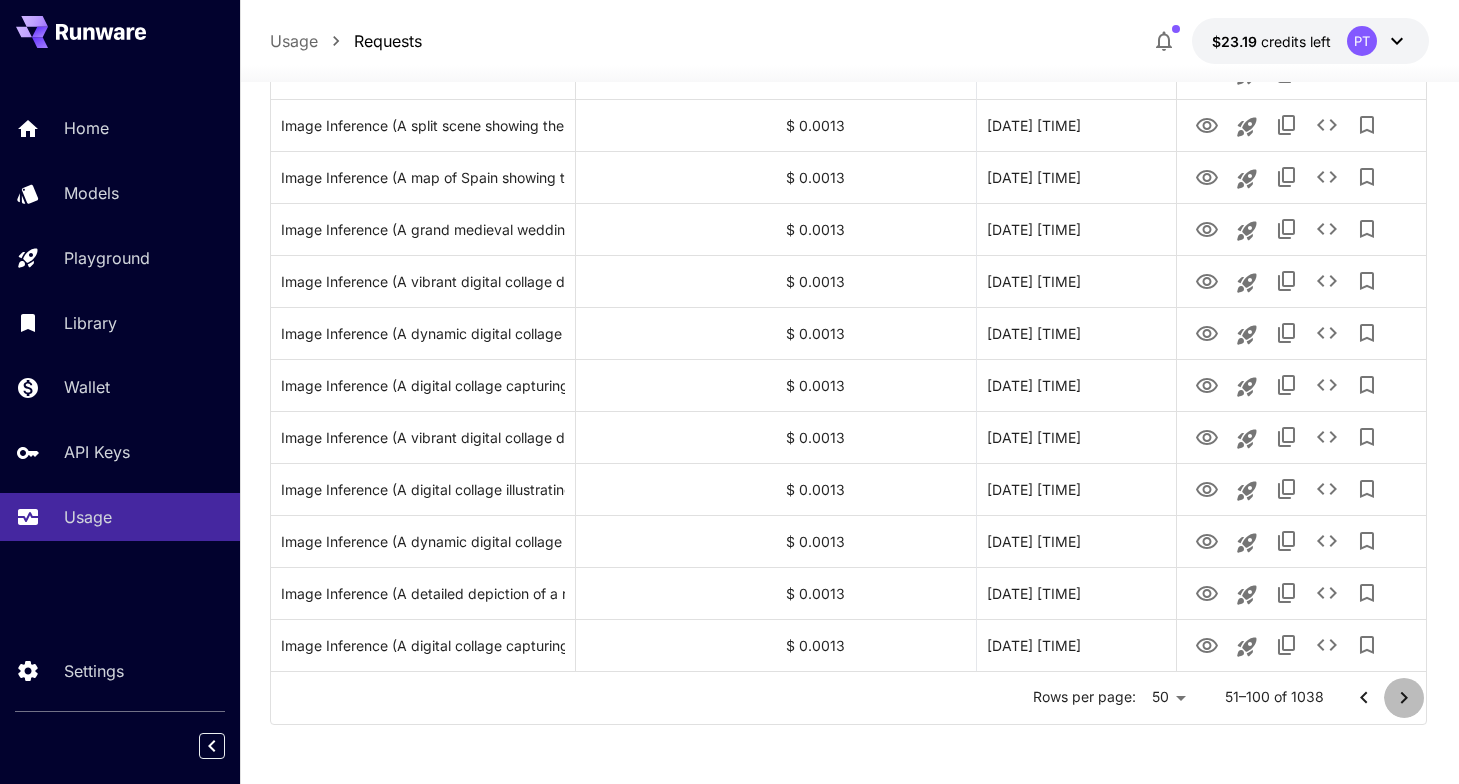 click 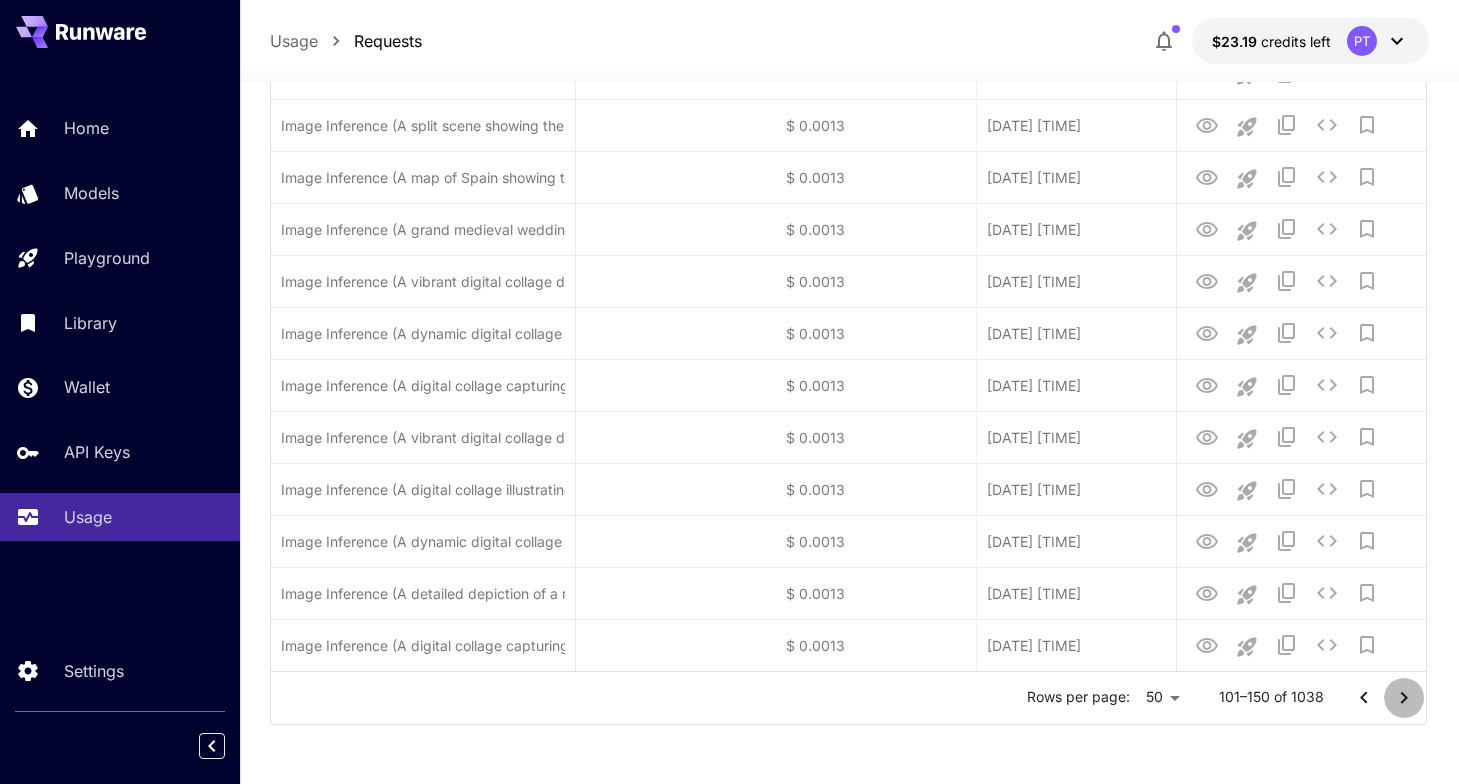 click 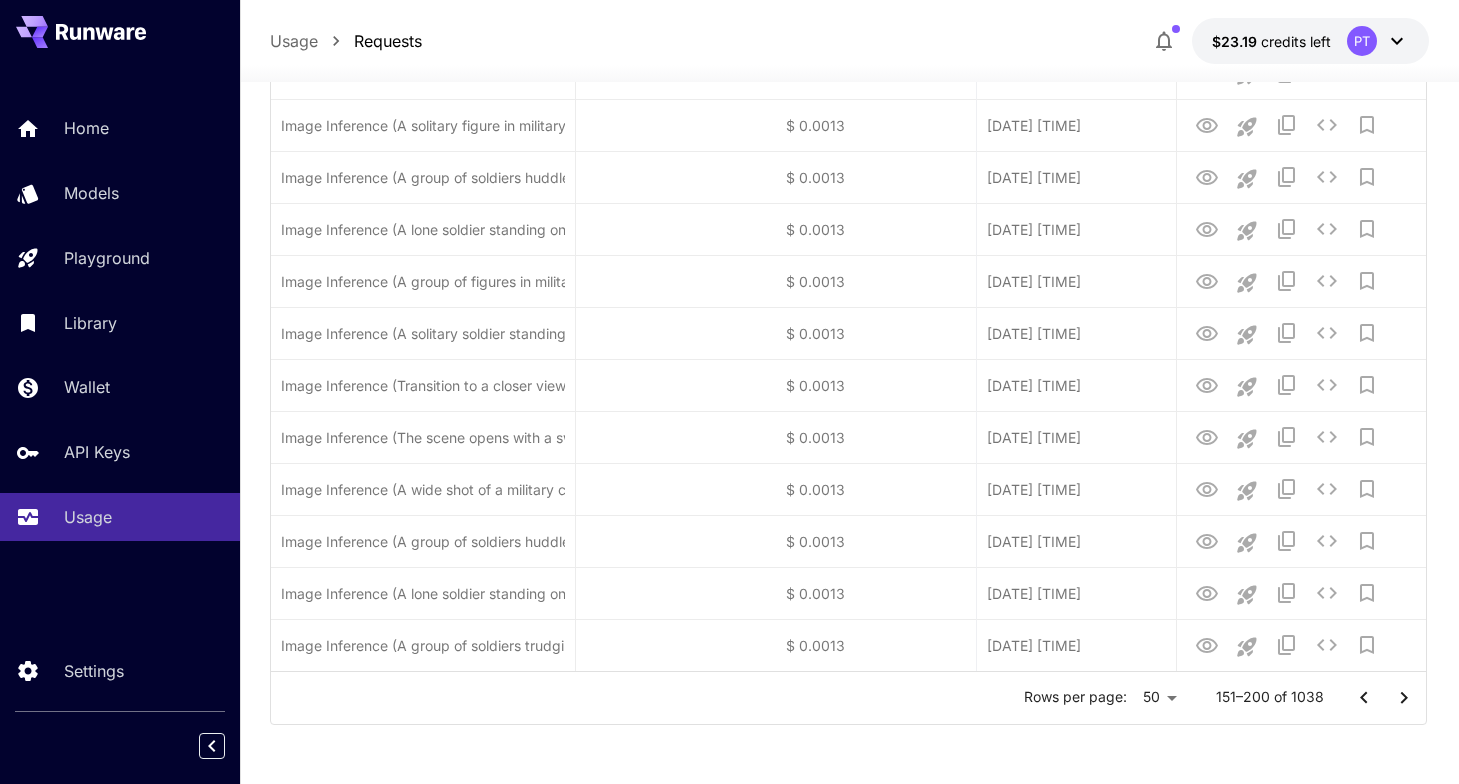 click 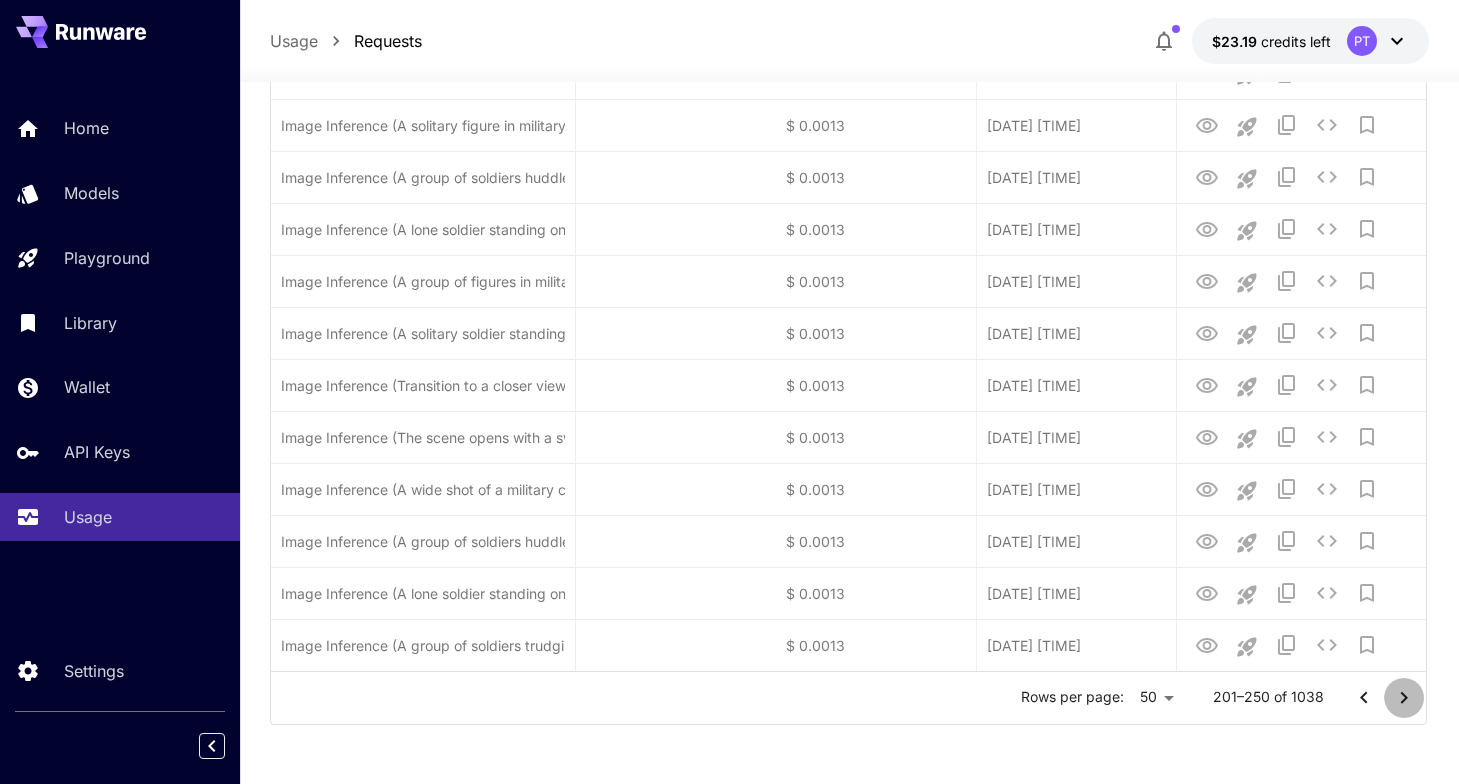 click 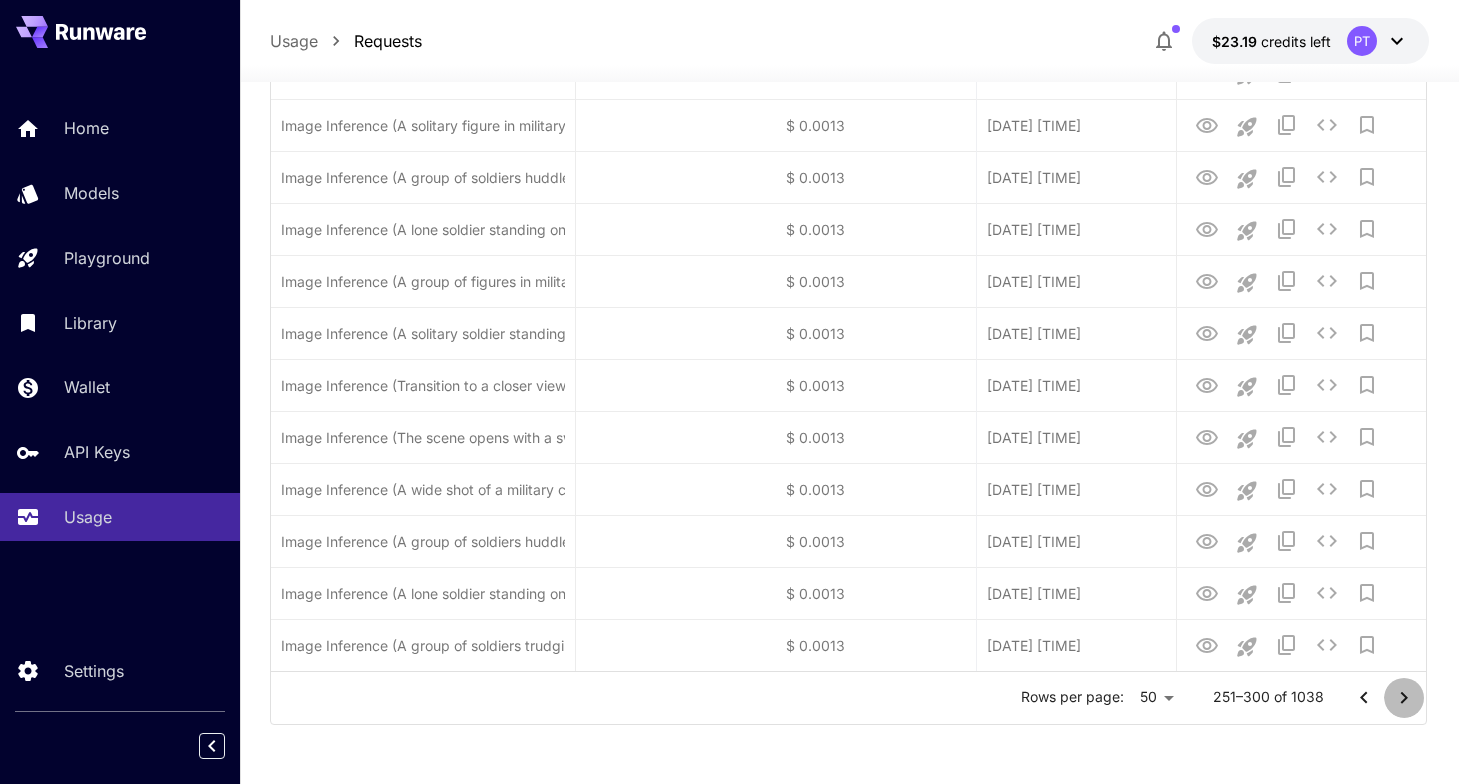 click 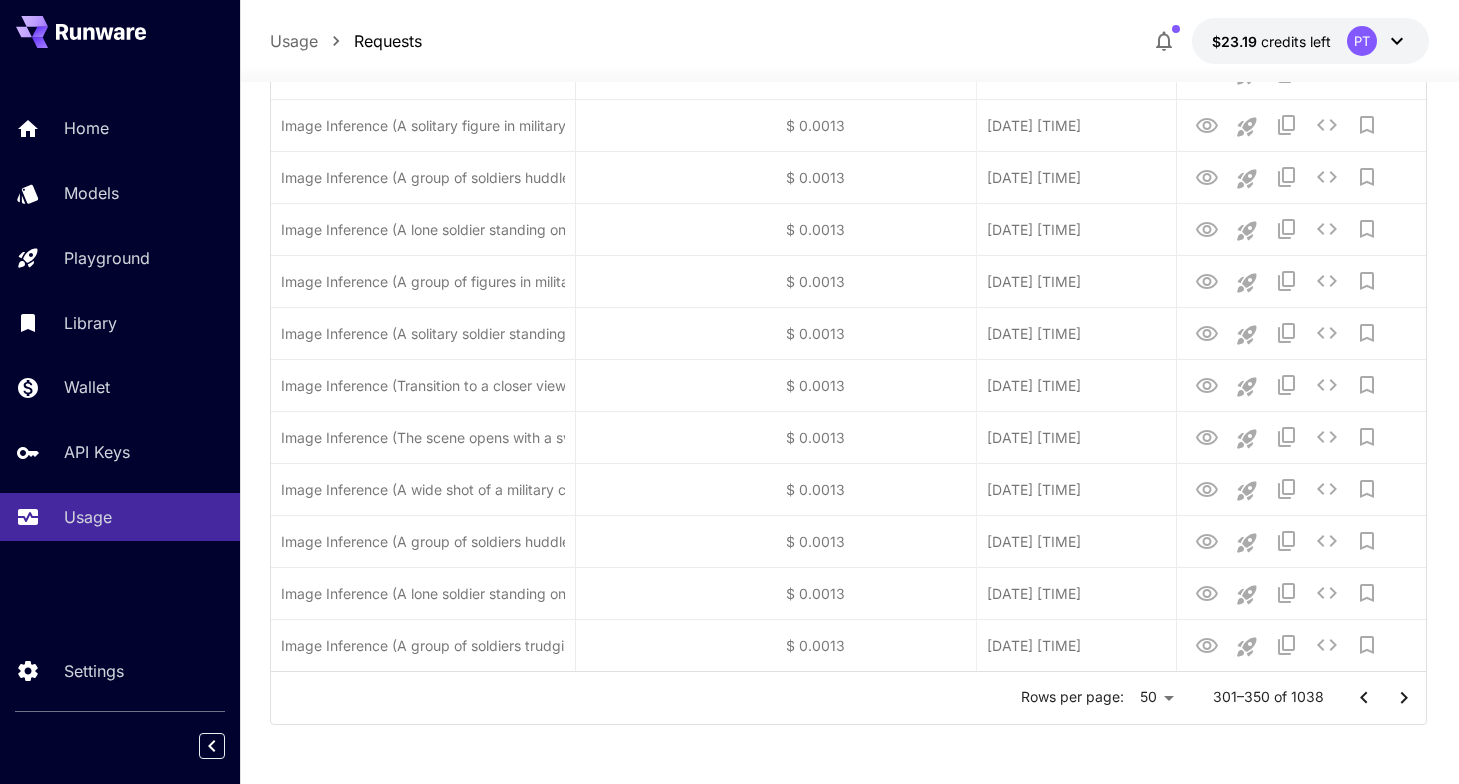click 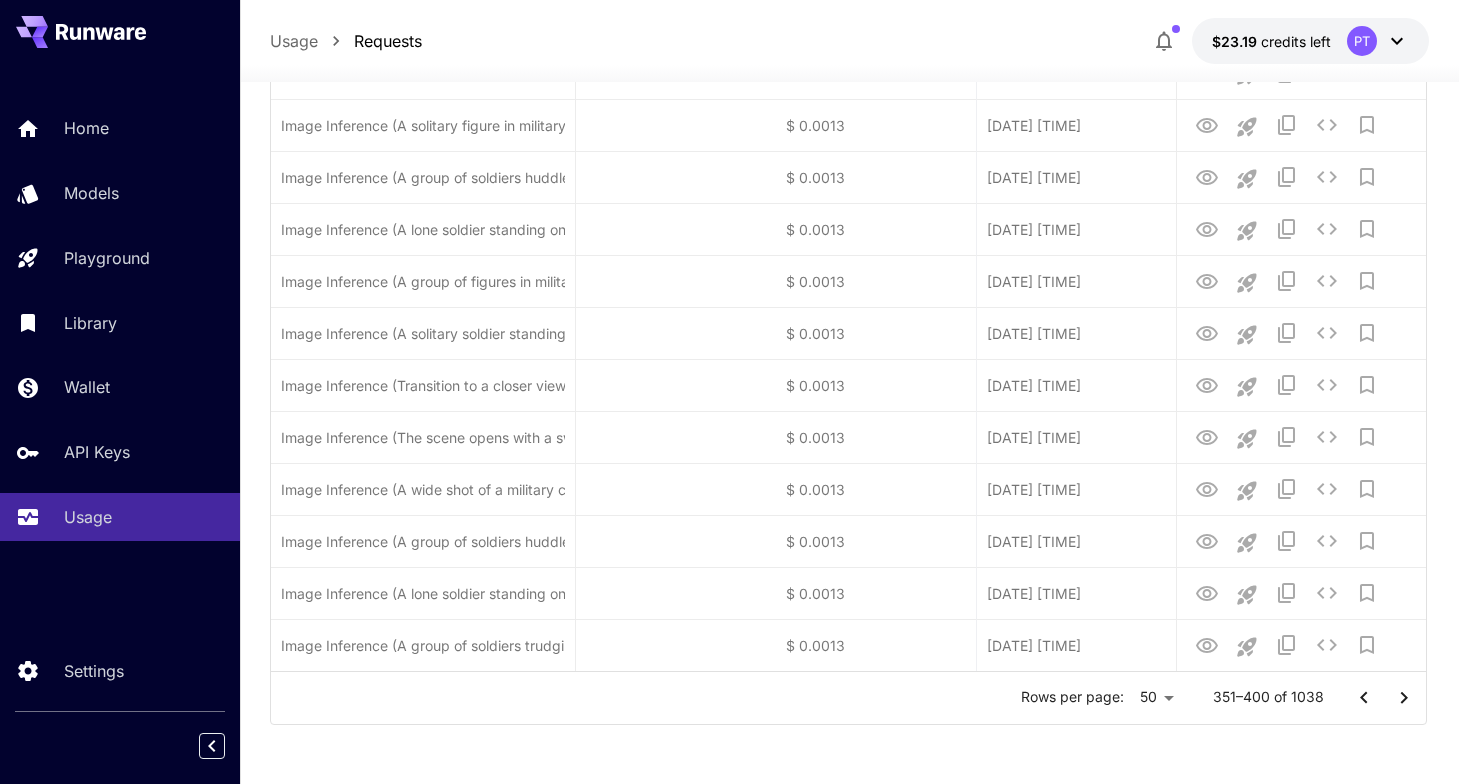 click 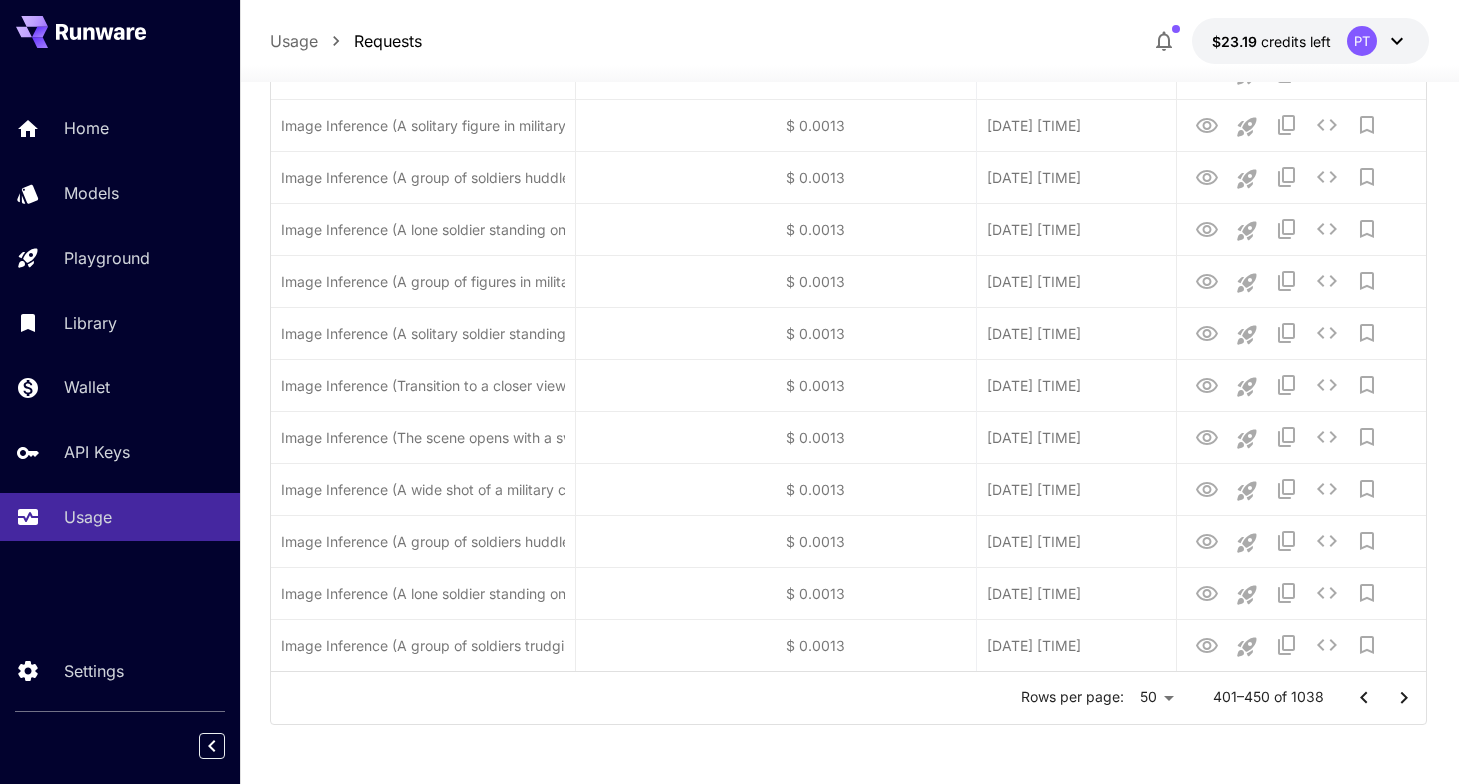 click 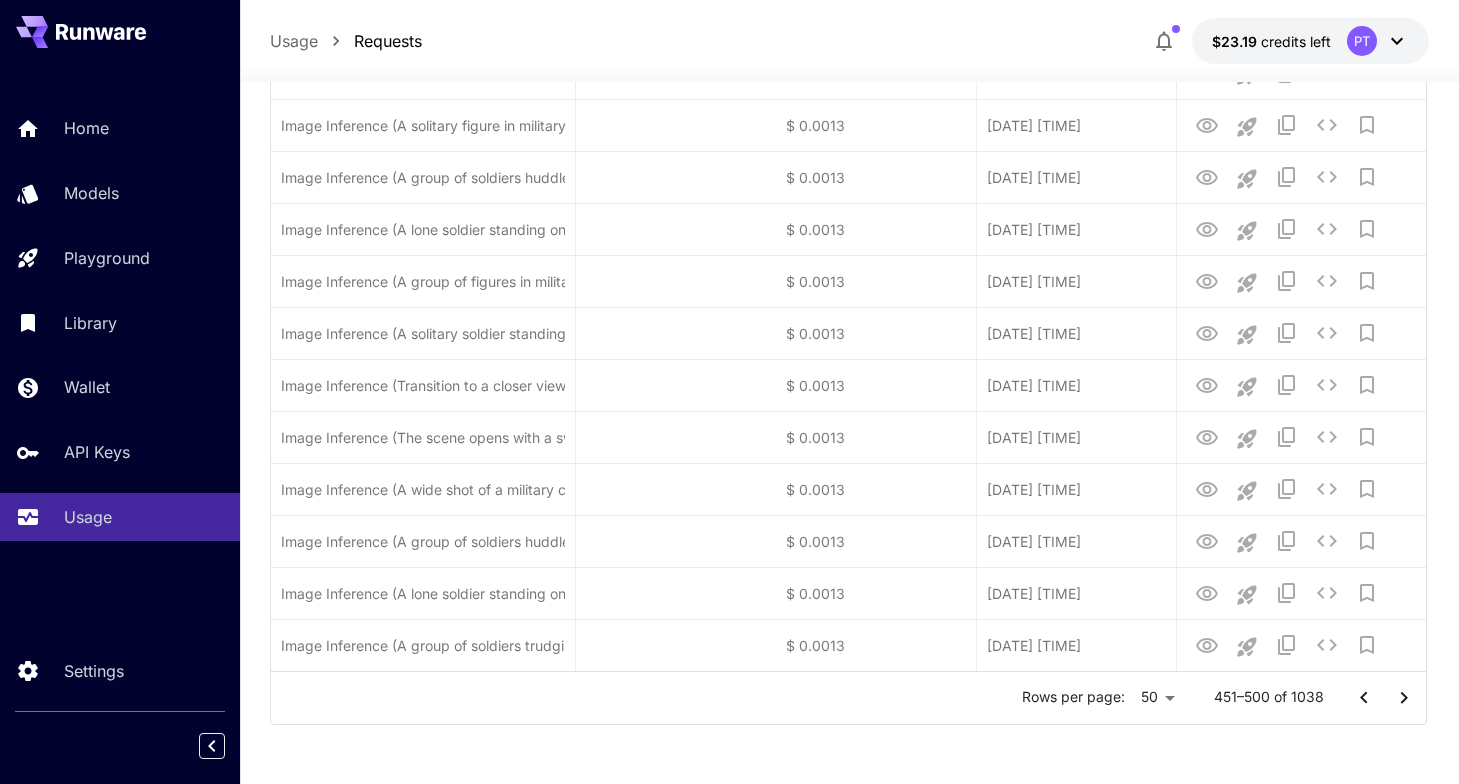 click 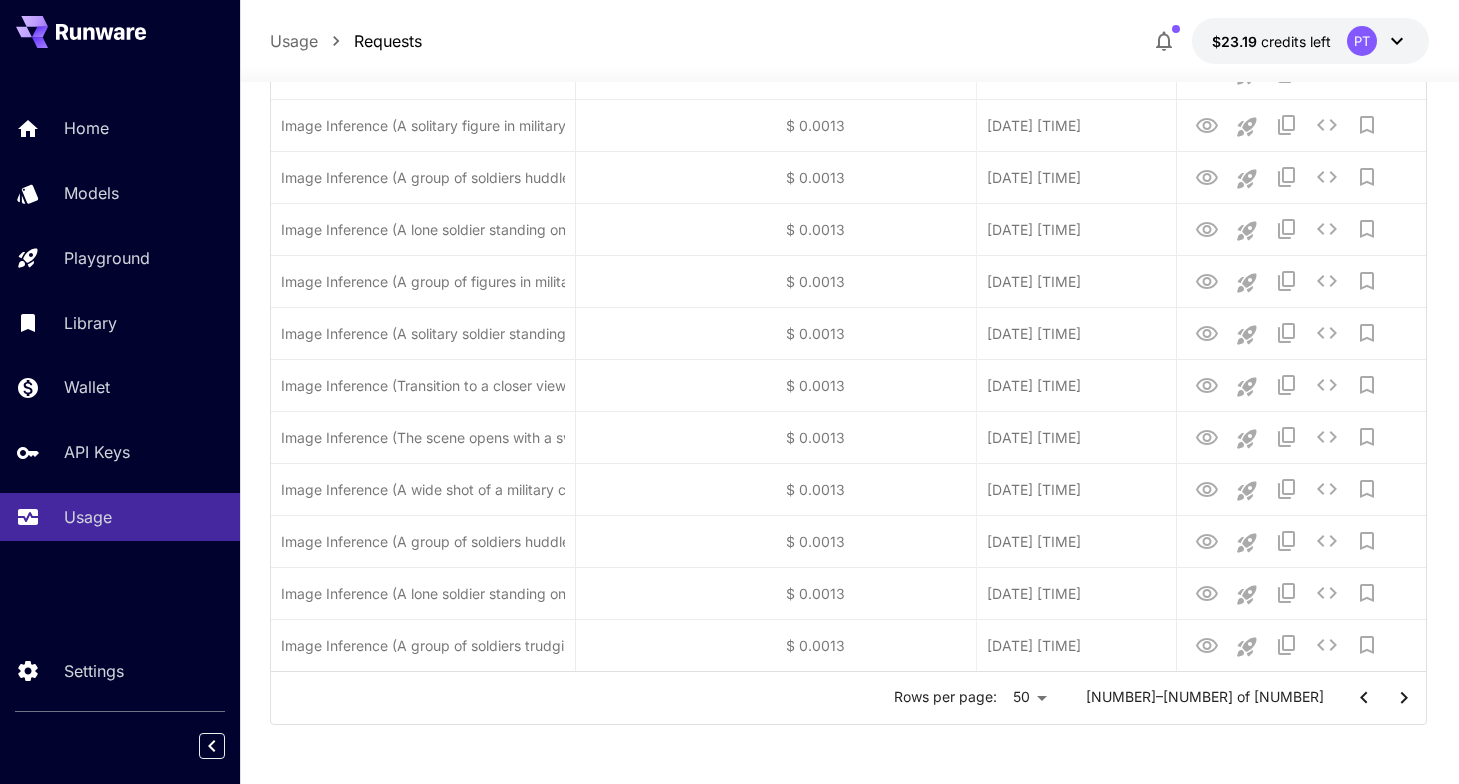 click 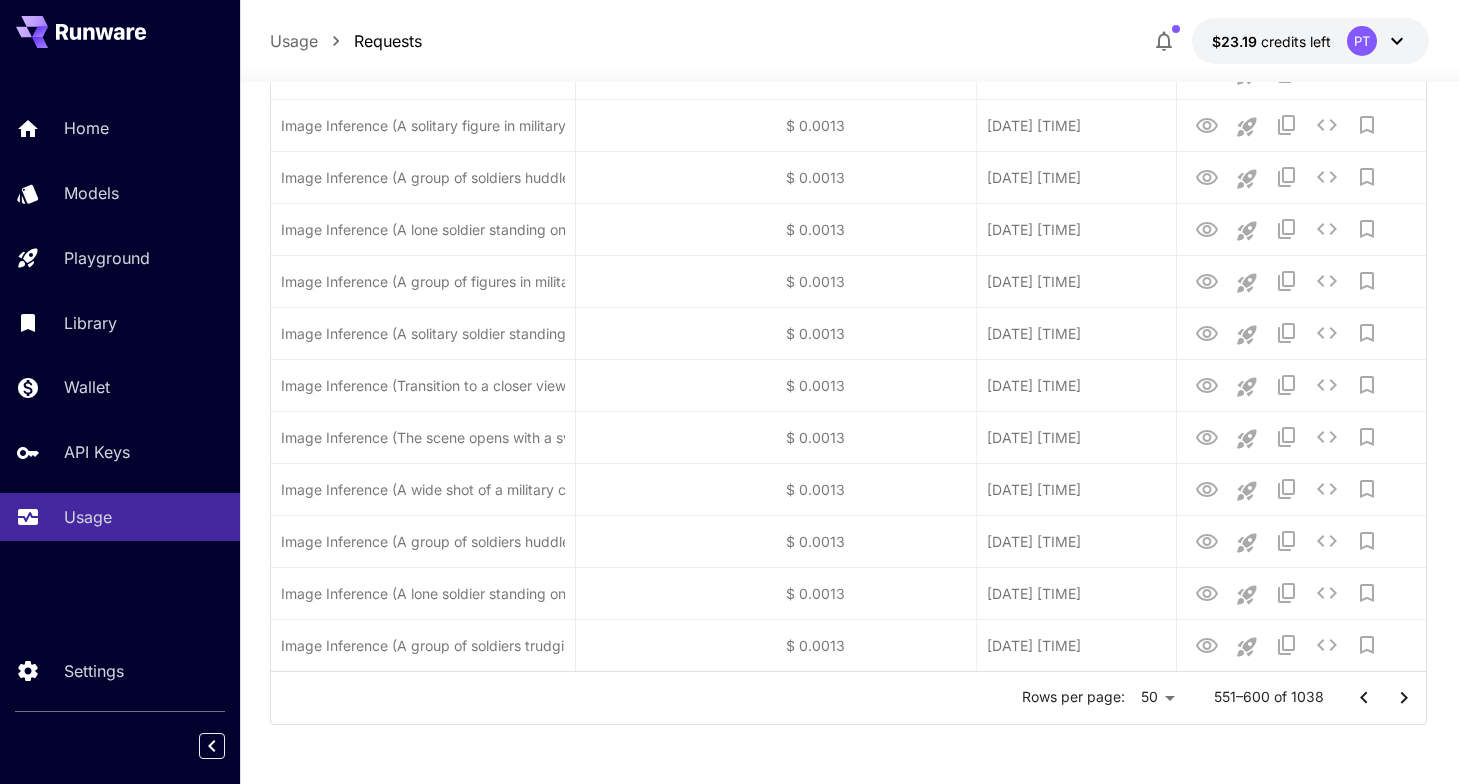 click 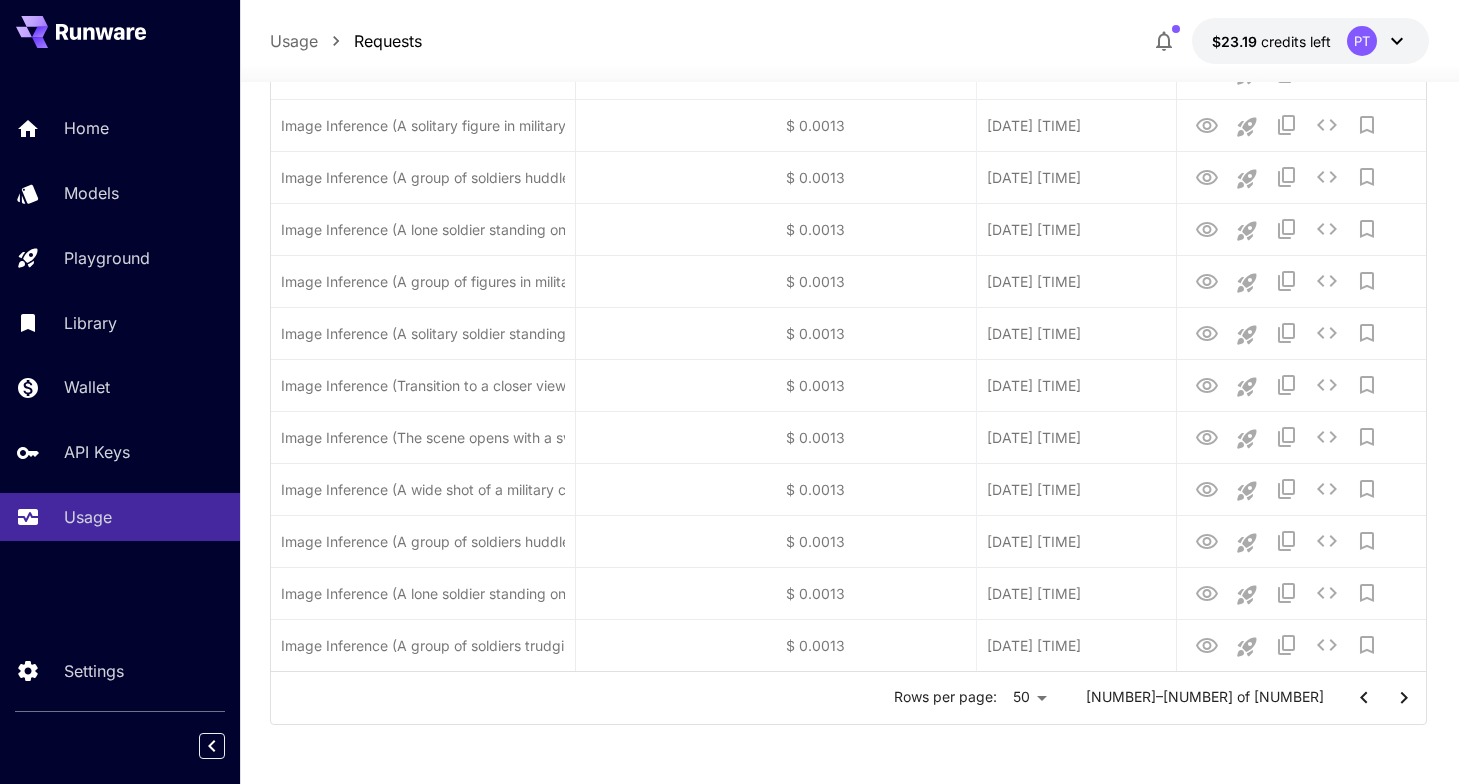 click 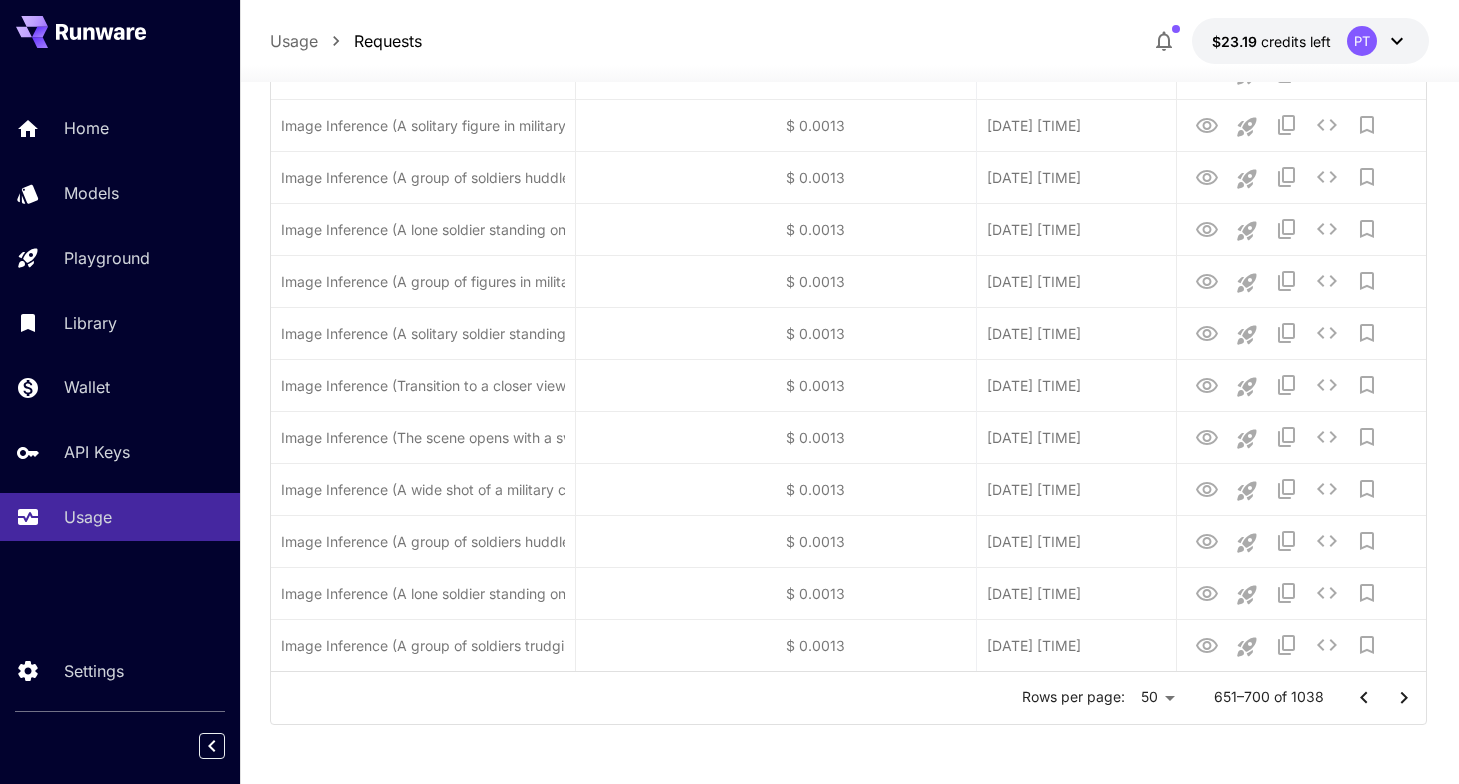 click 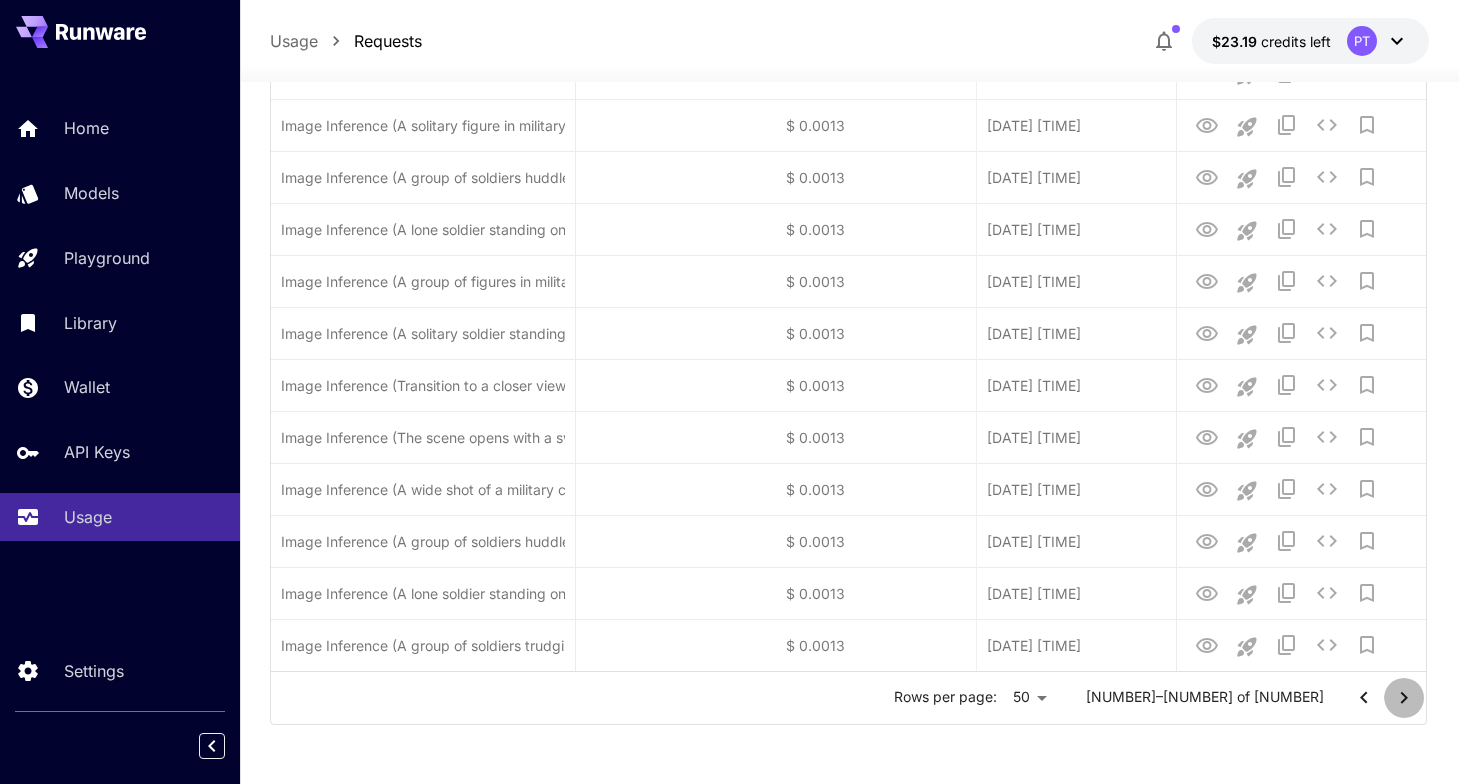 click 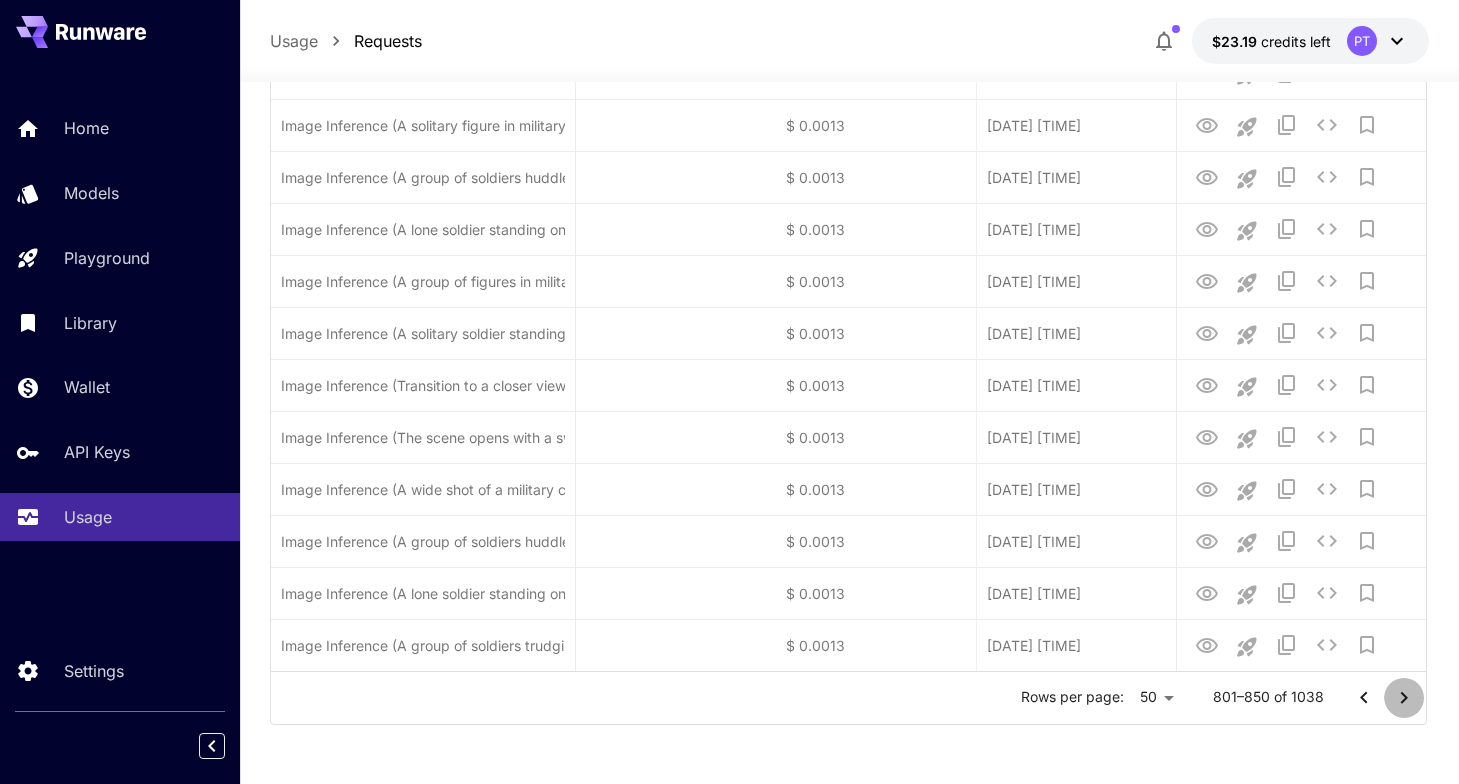 click 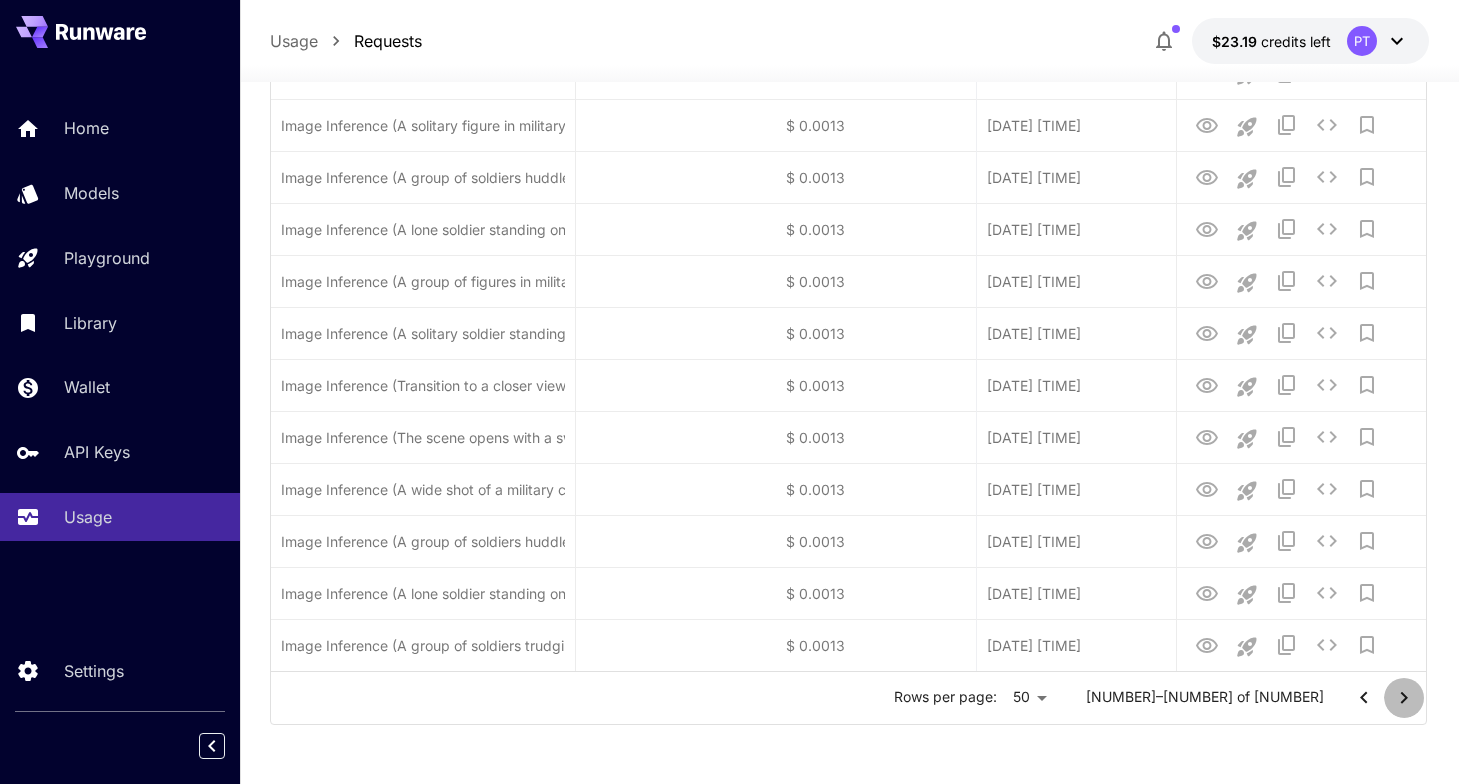 click 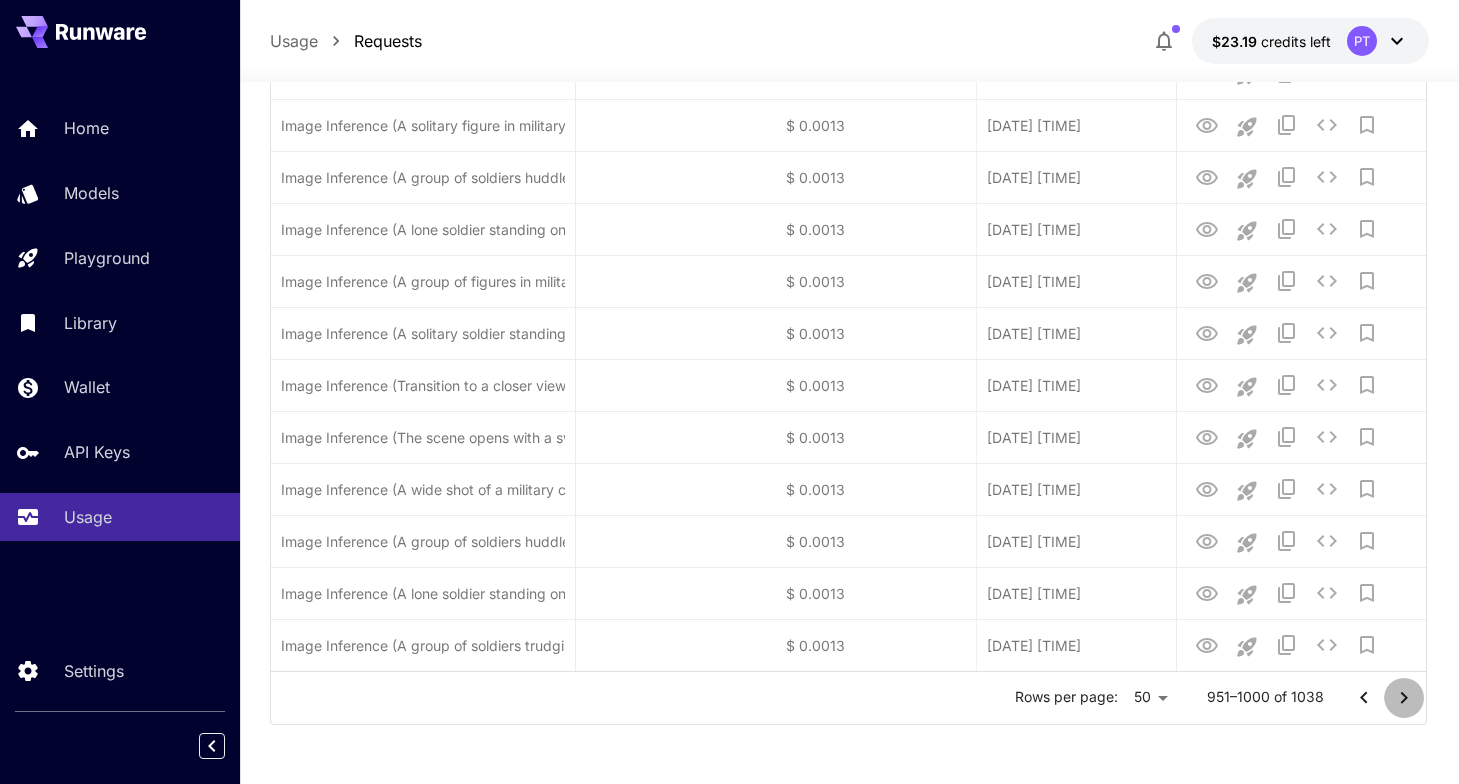 click 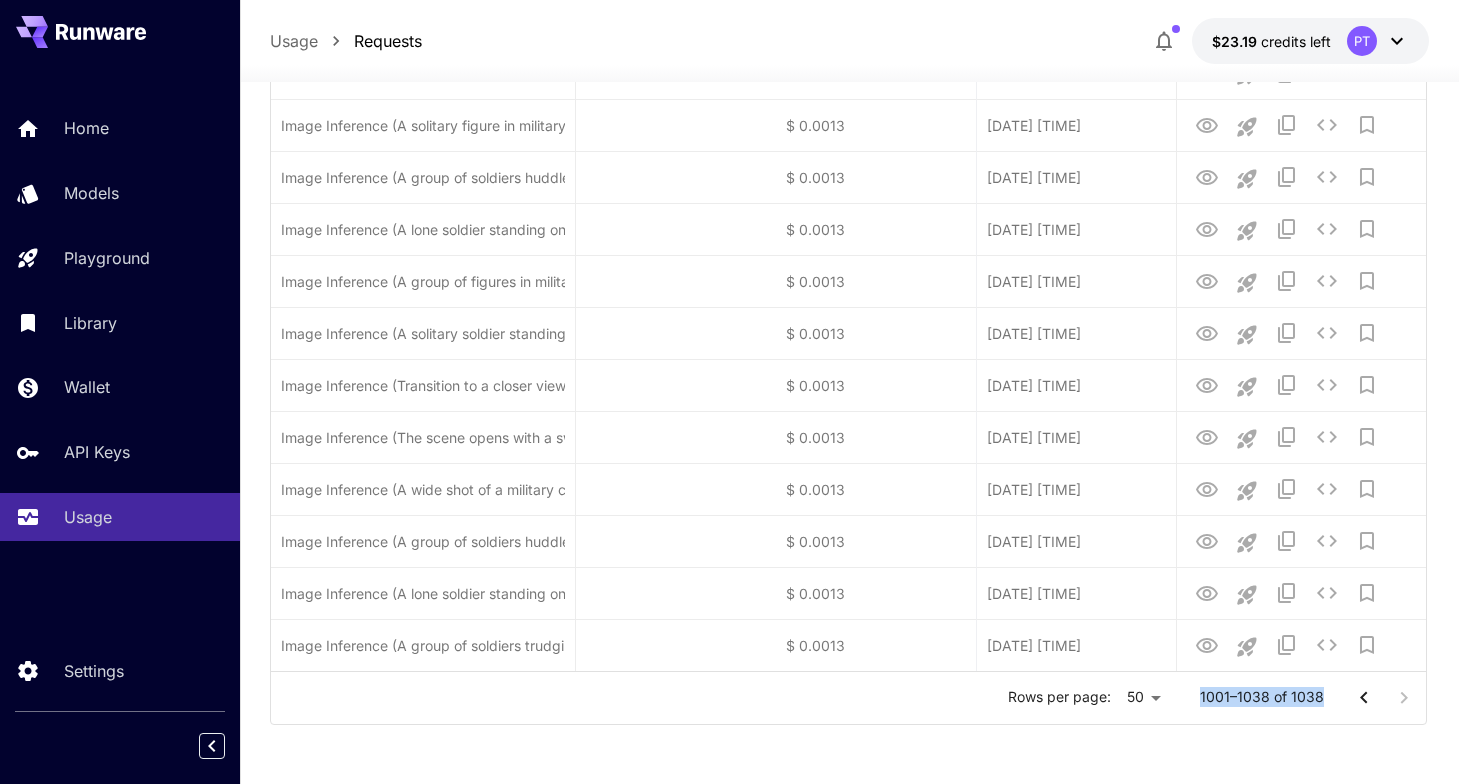 click at bounding box center (1384, 698) 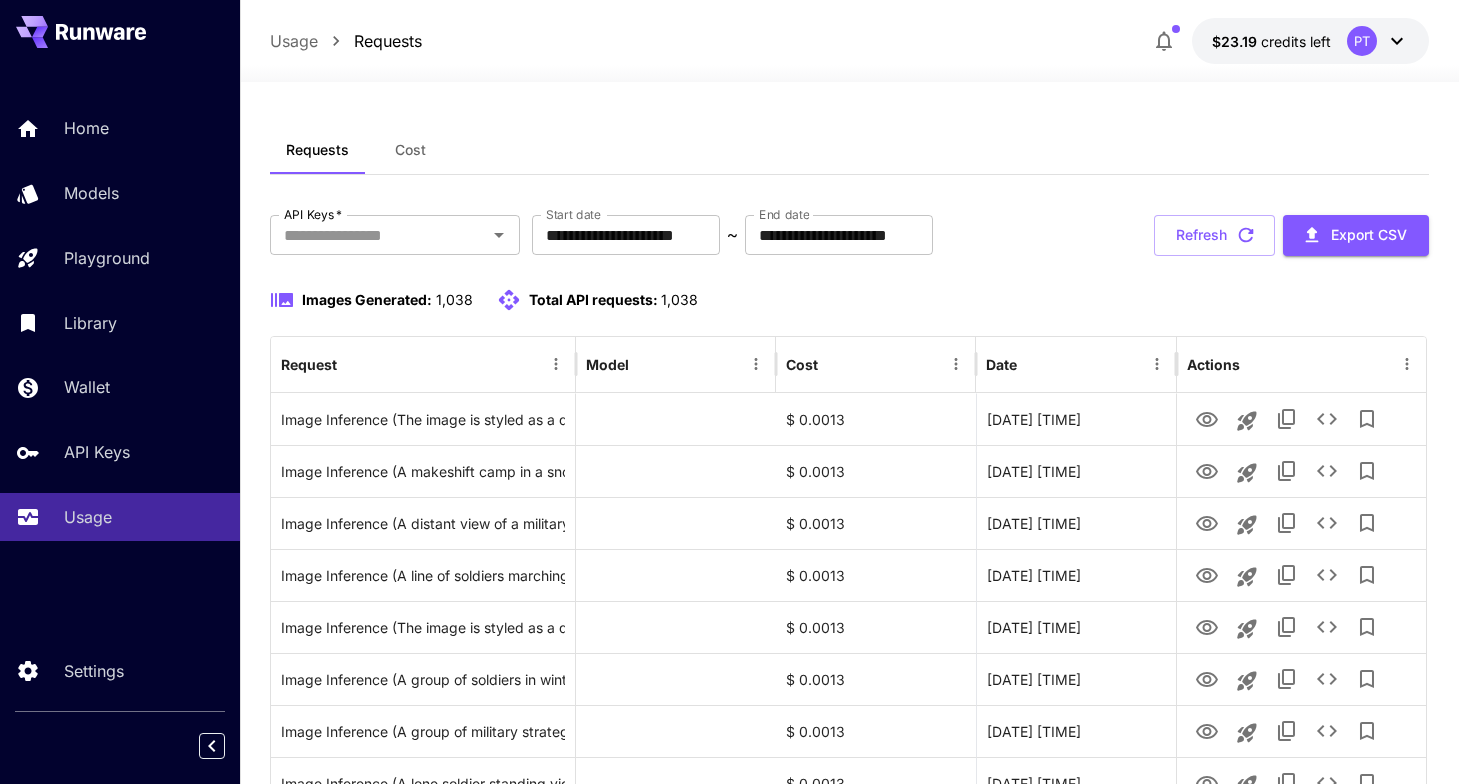 scroll, scrollTop: 9, scrollLeft: 0, axis: vertical 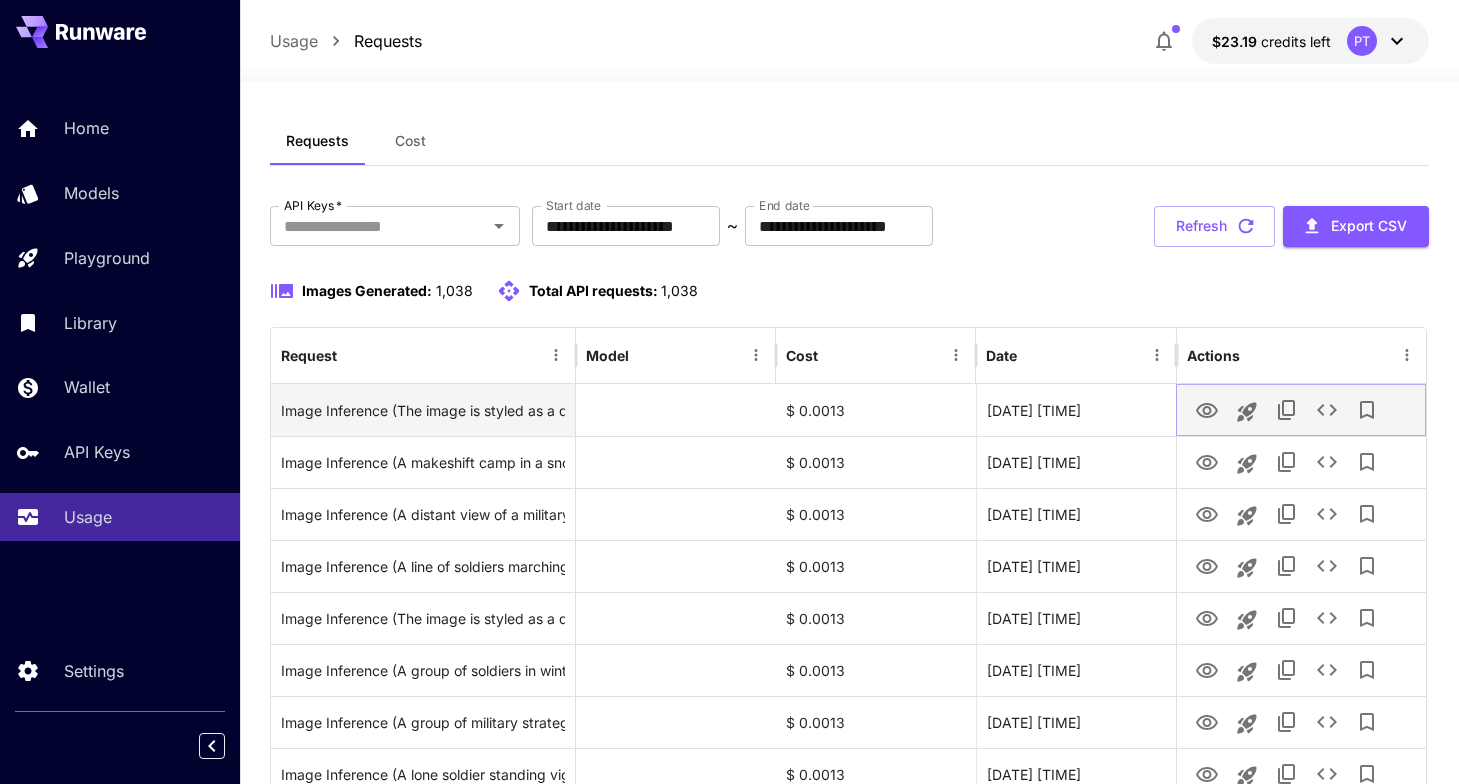 click 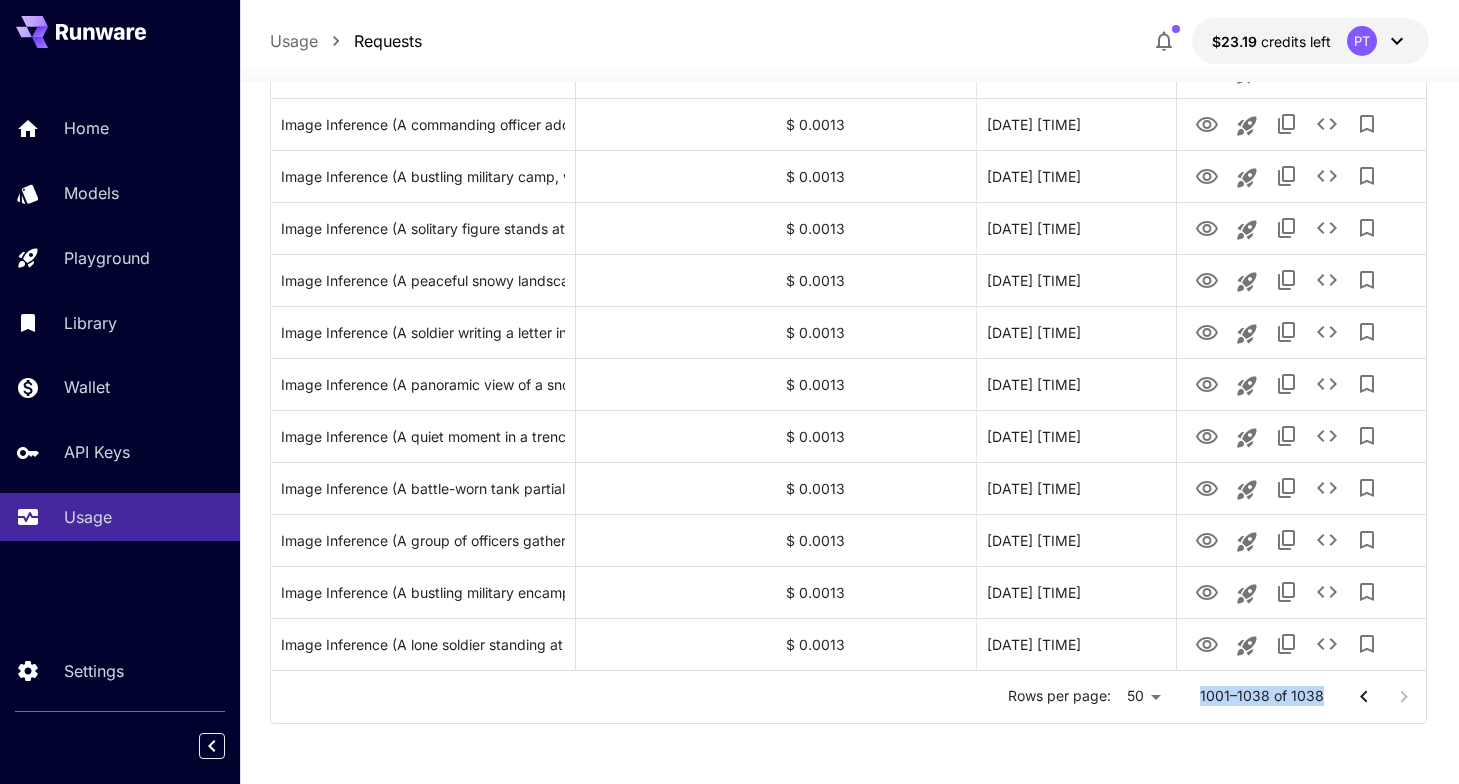 scroll, scrollTop: 1698, scrollLeft: 0, axis: vertical 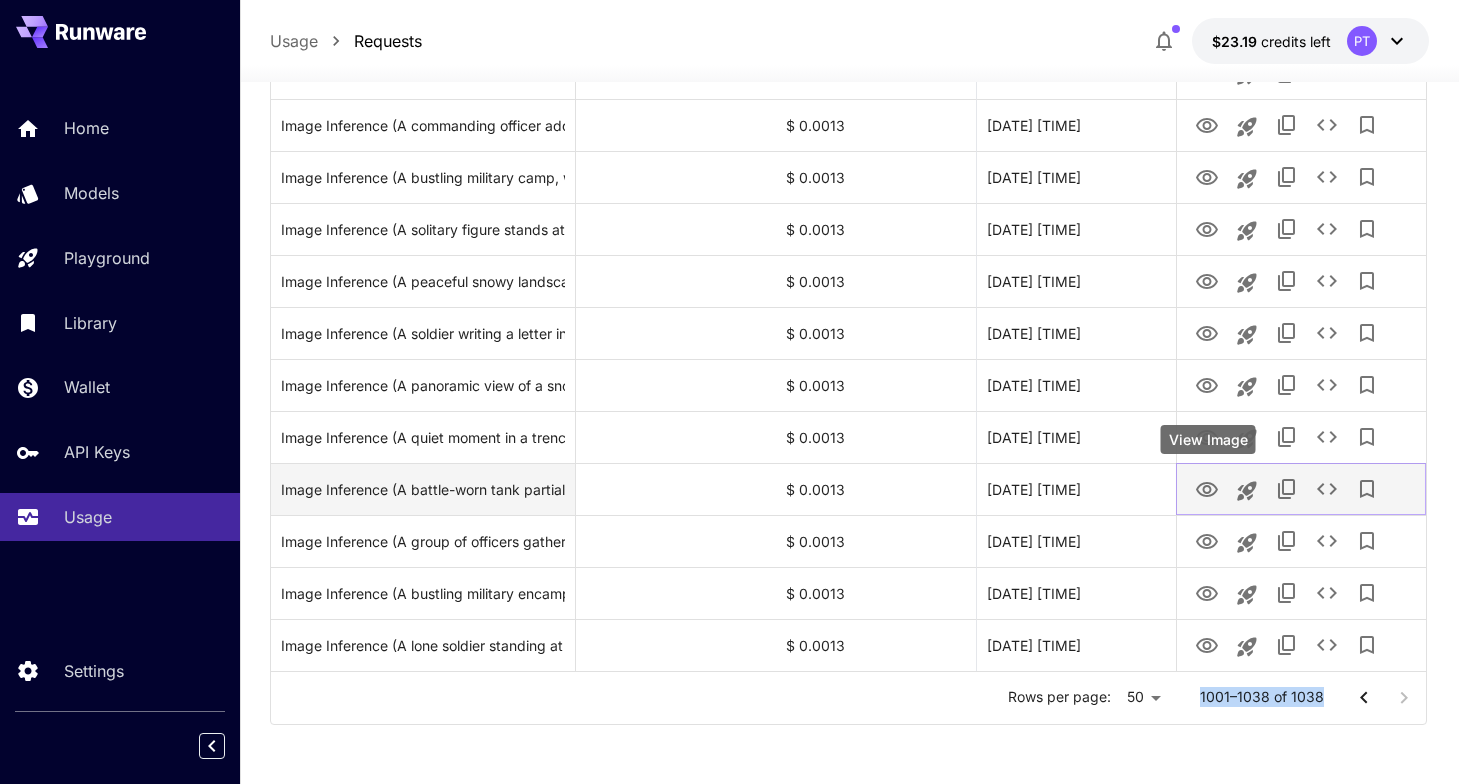 click 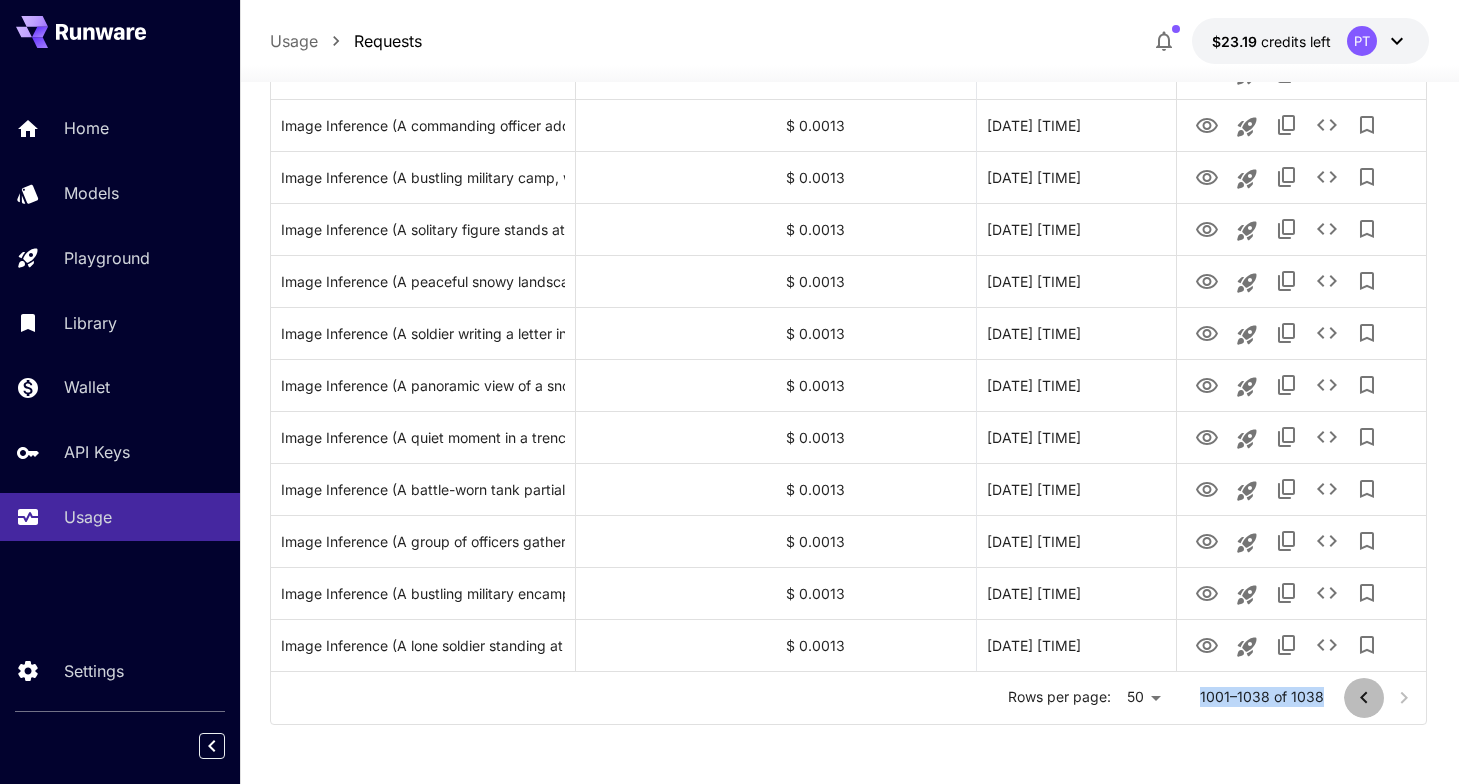 click 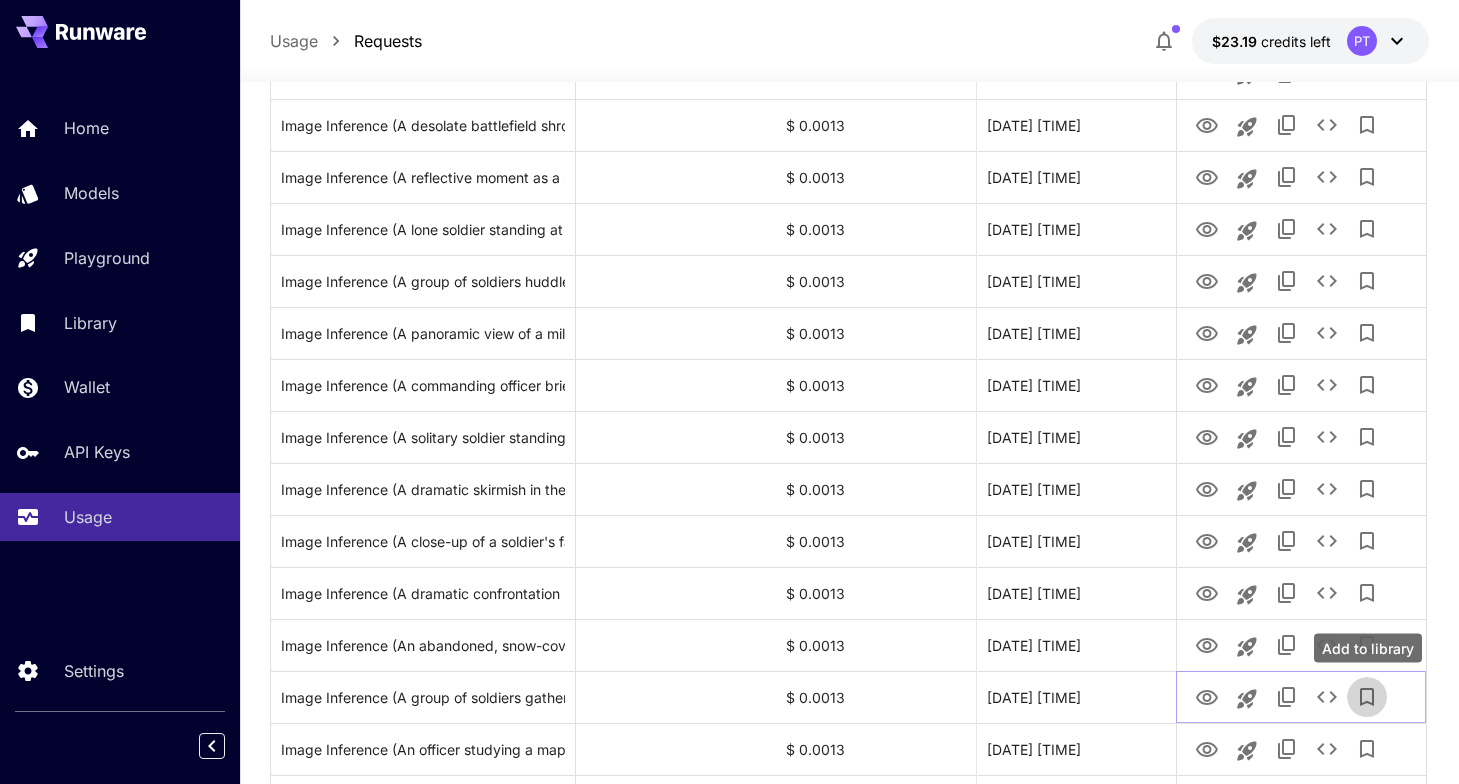 click 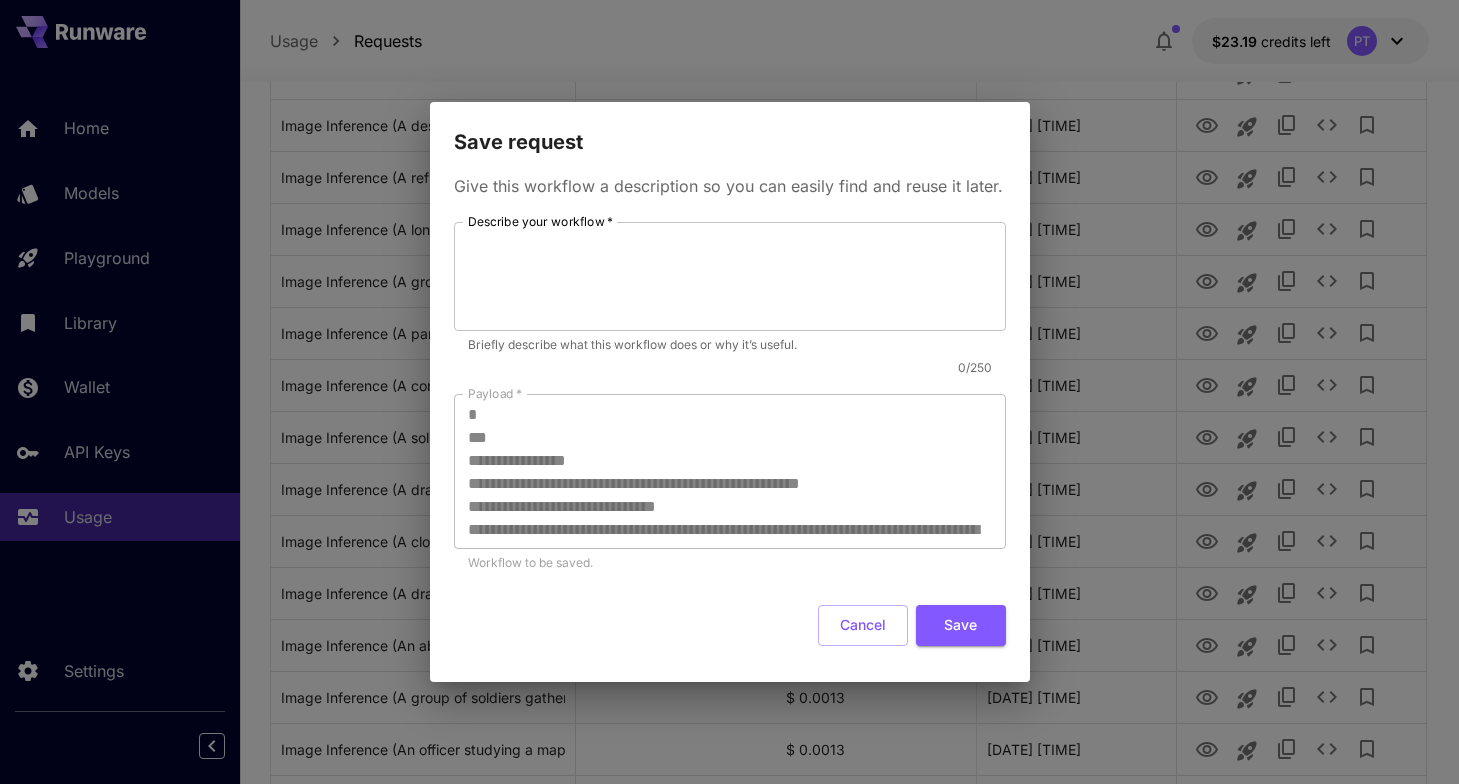 drag, startPoint x: 850, startPoint y: 618, endPoint x: 838, endPoint y: 555, distance: 64.132675 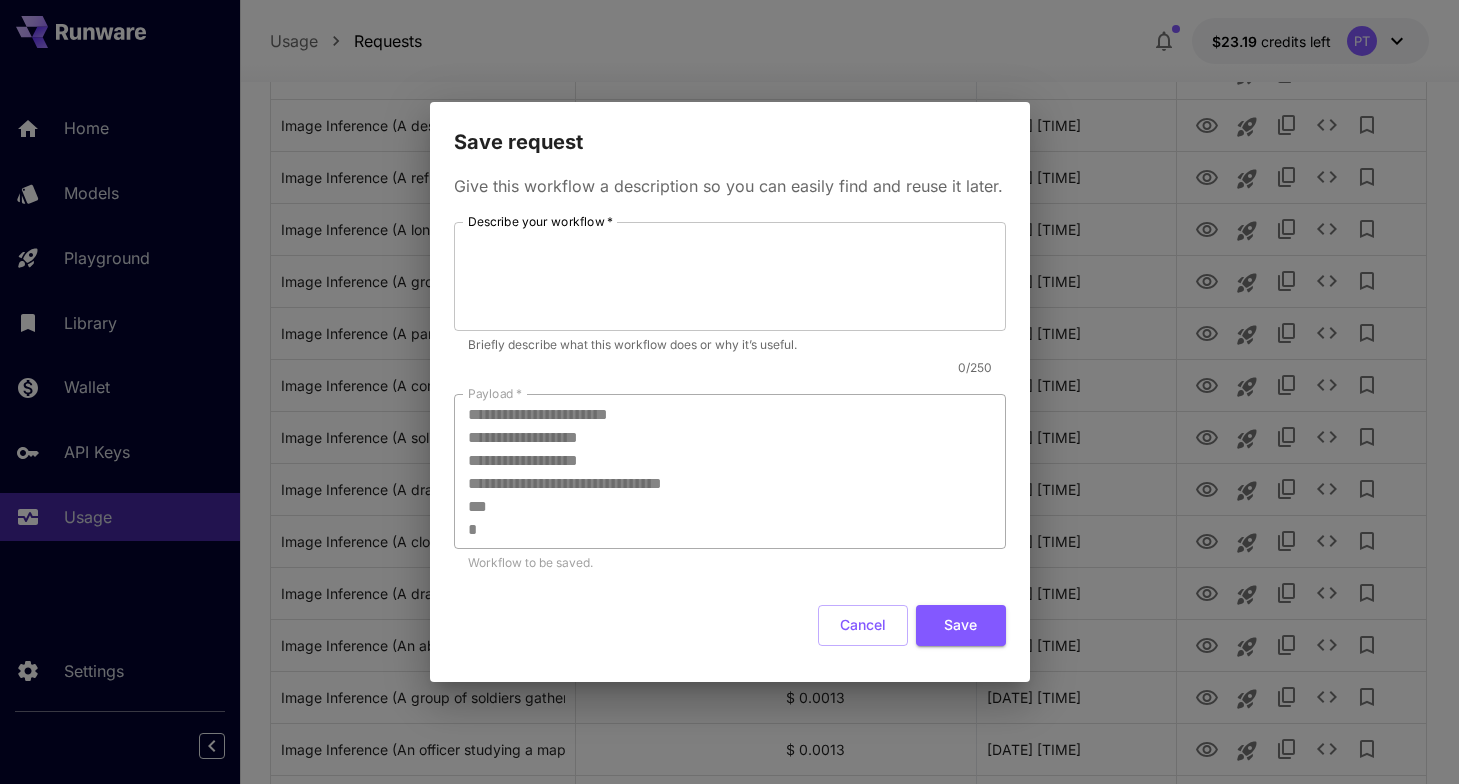 scroll, scrollTop: 161, scrollLeft: 0, axis: vertical 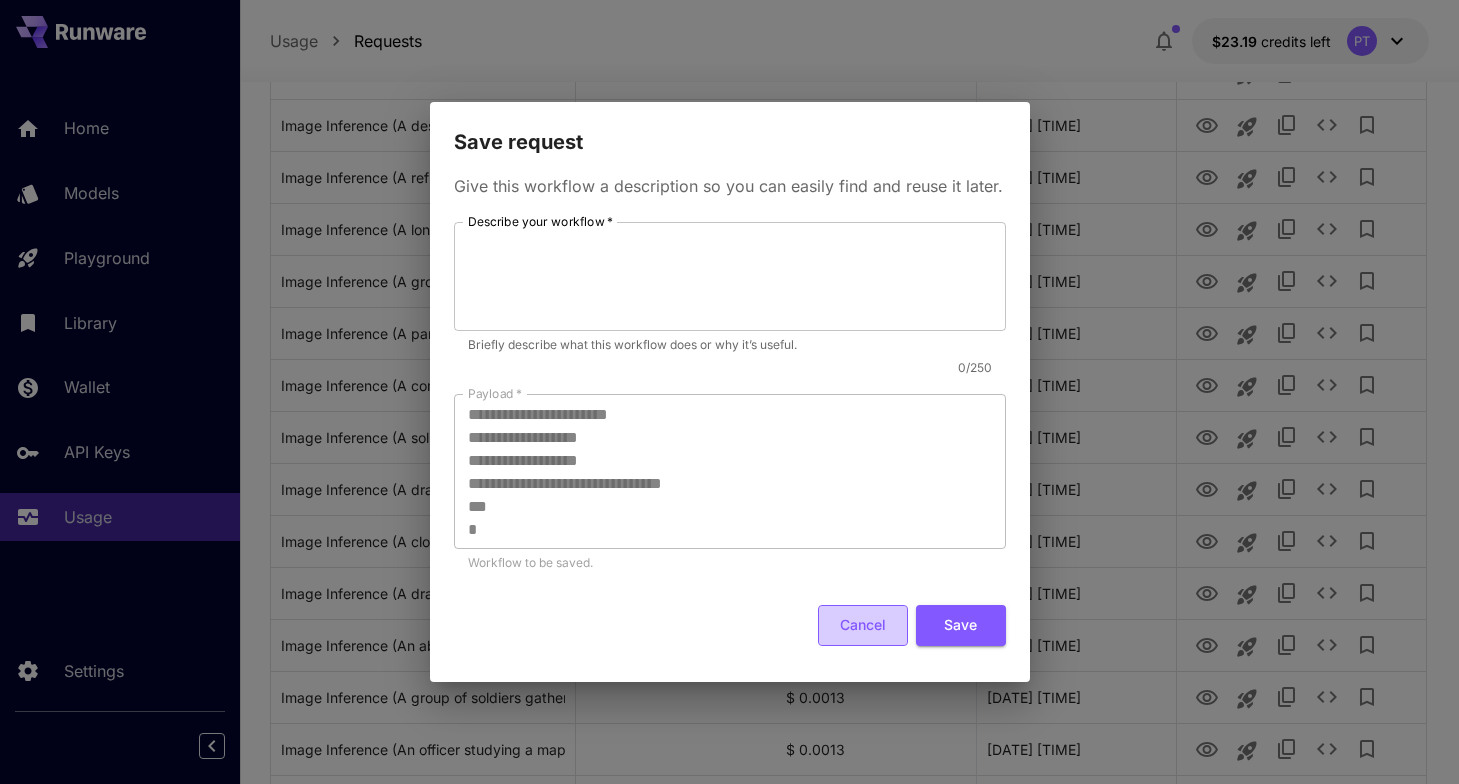 click on "Cancel" at bounding box center (863, 625) 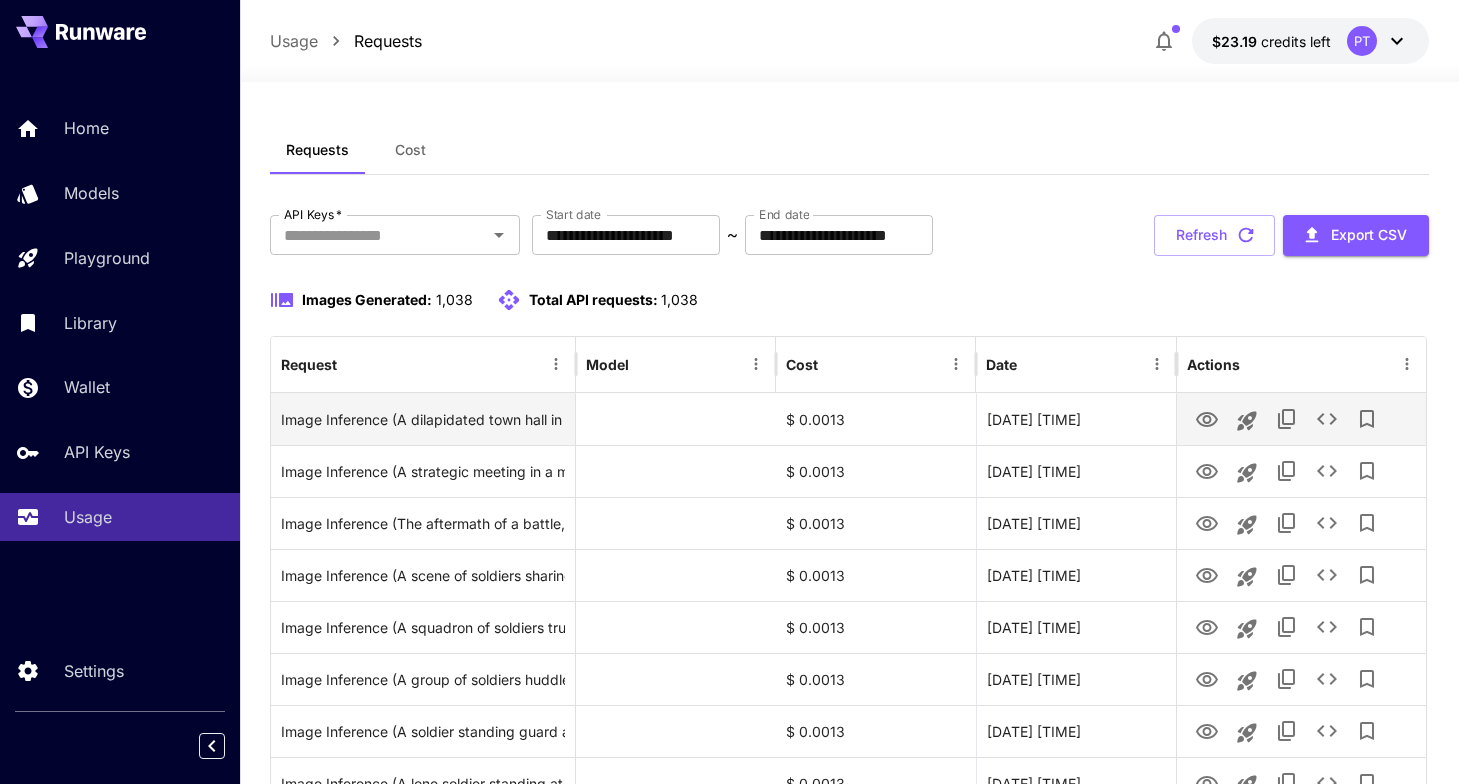 scroll, scrollTop: 0, scrollLeft: 0, axis: both 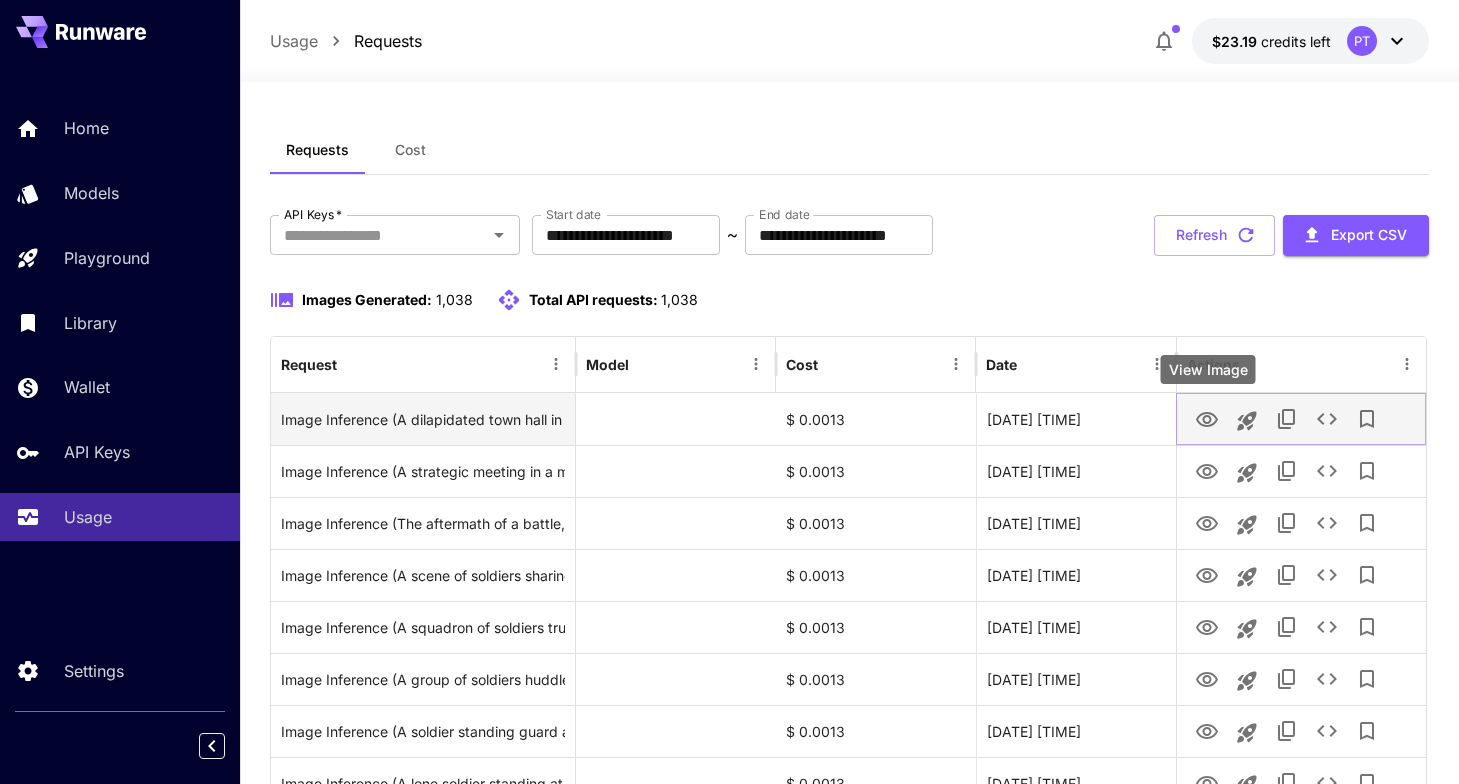 click 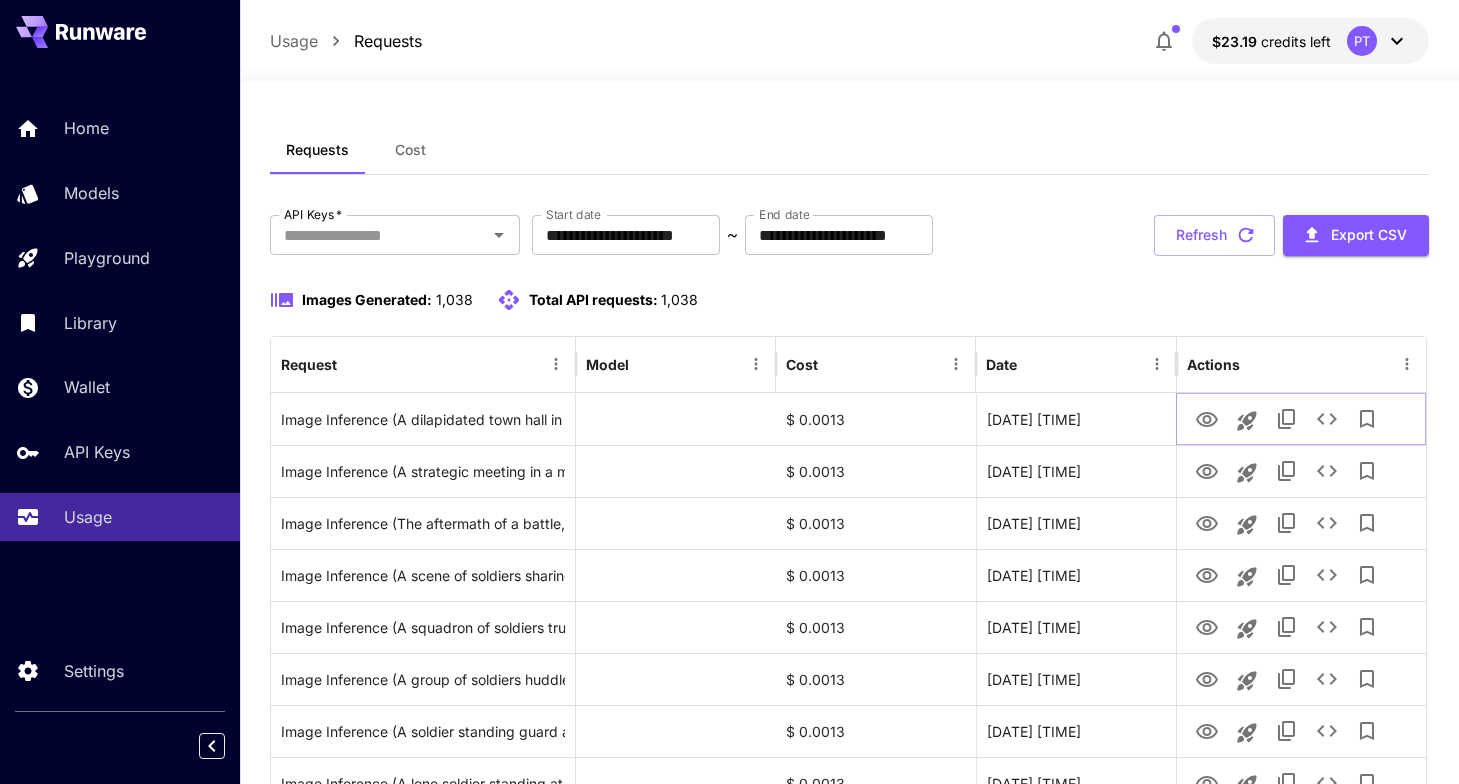 scroll, scrollTop: 0, scrollLeft: 0, axis: both 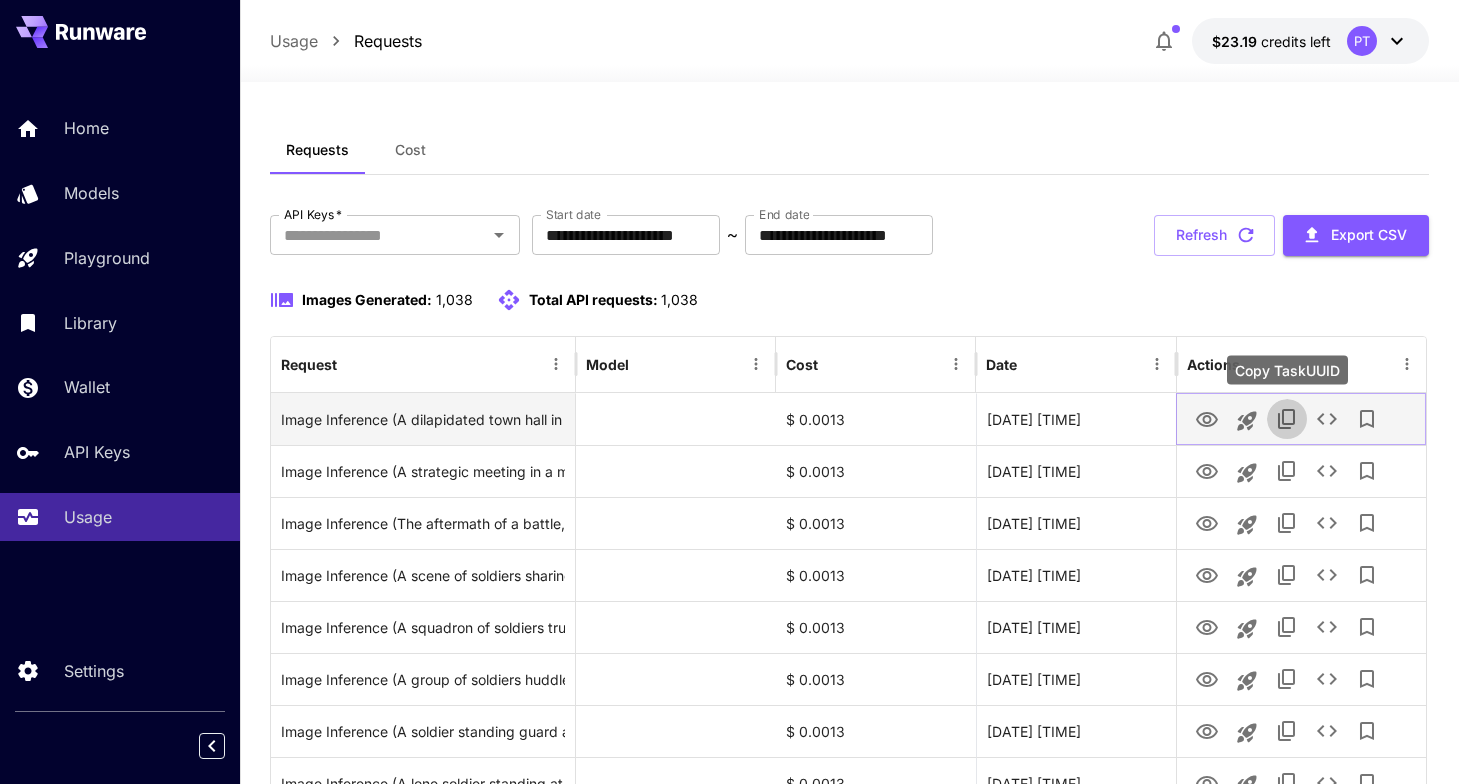 click 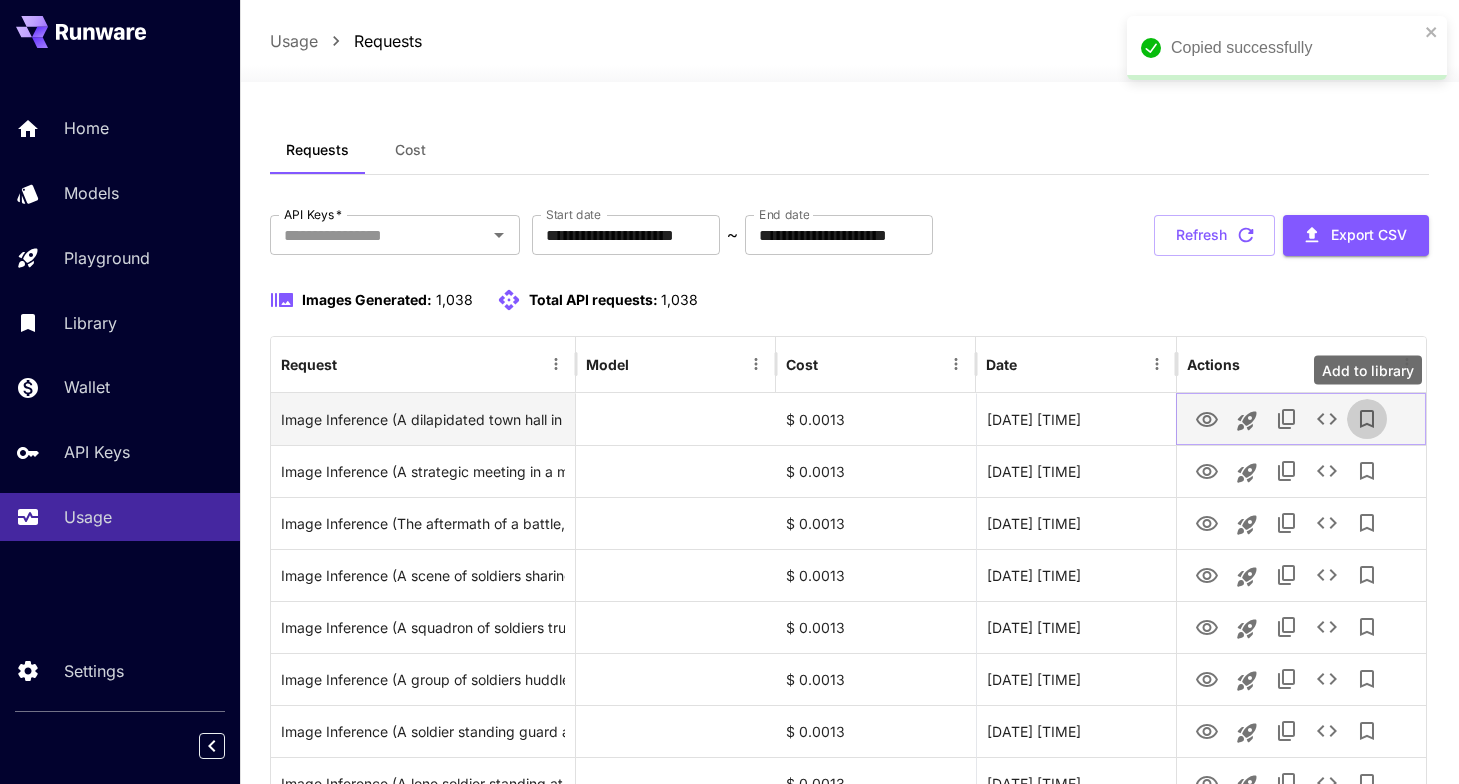 click 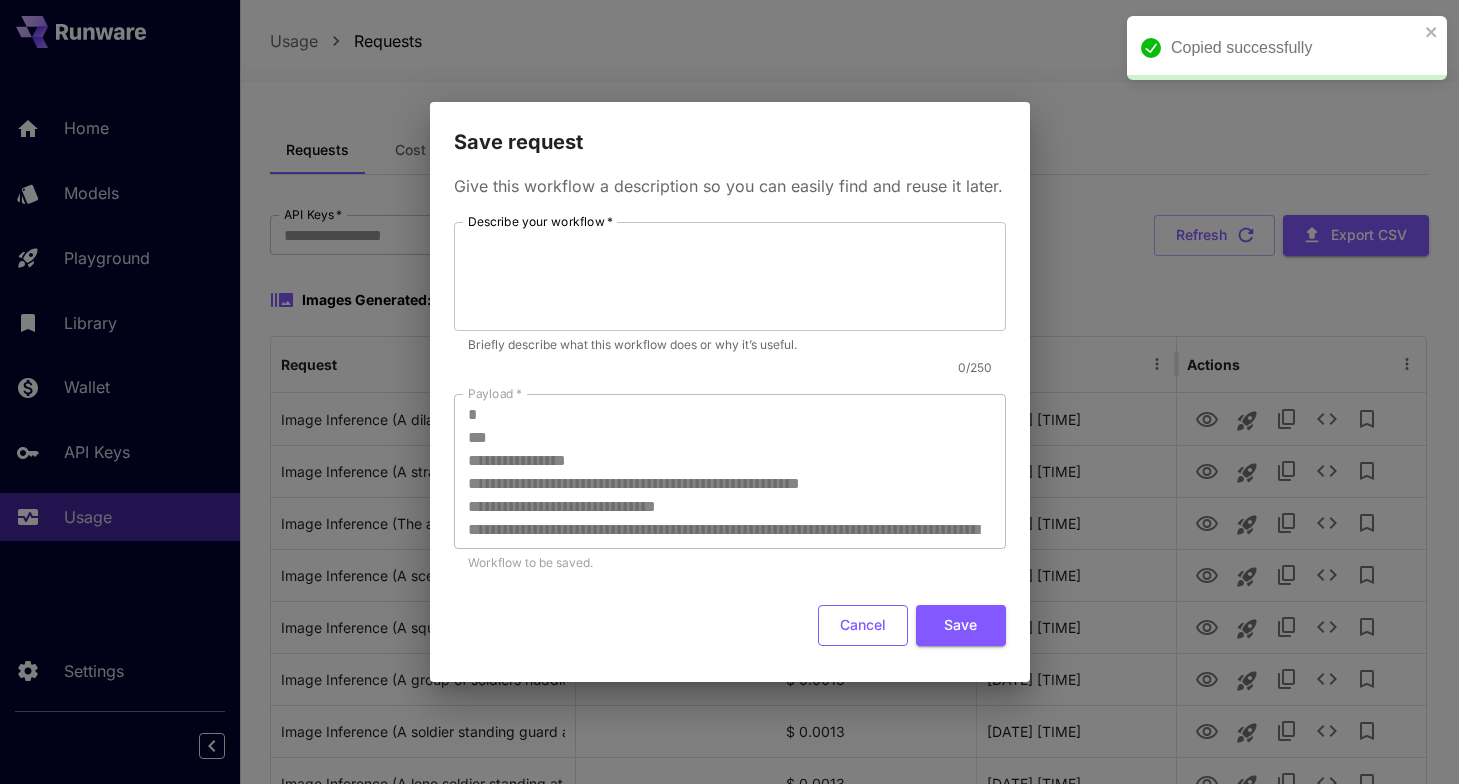 click on "Cancel" at bounding box center [863, 625] 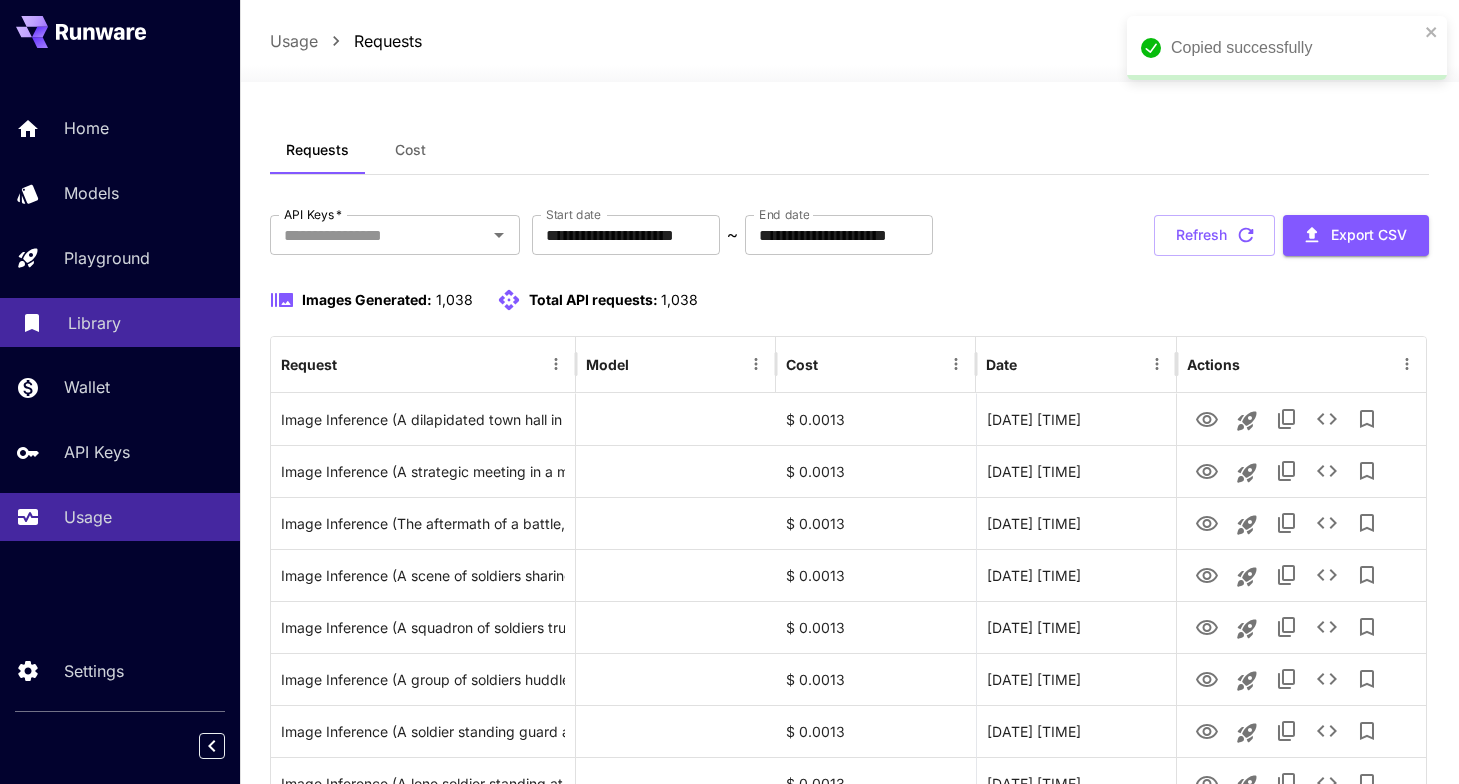 click on "Library" at bounding box center (94, 323) 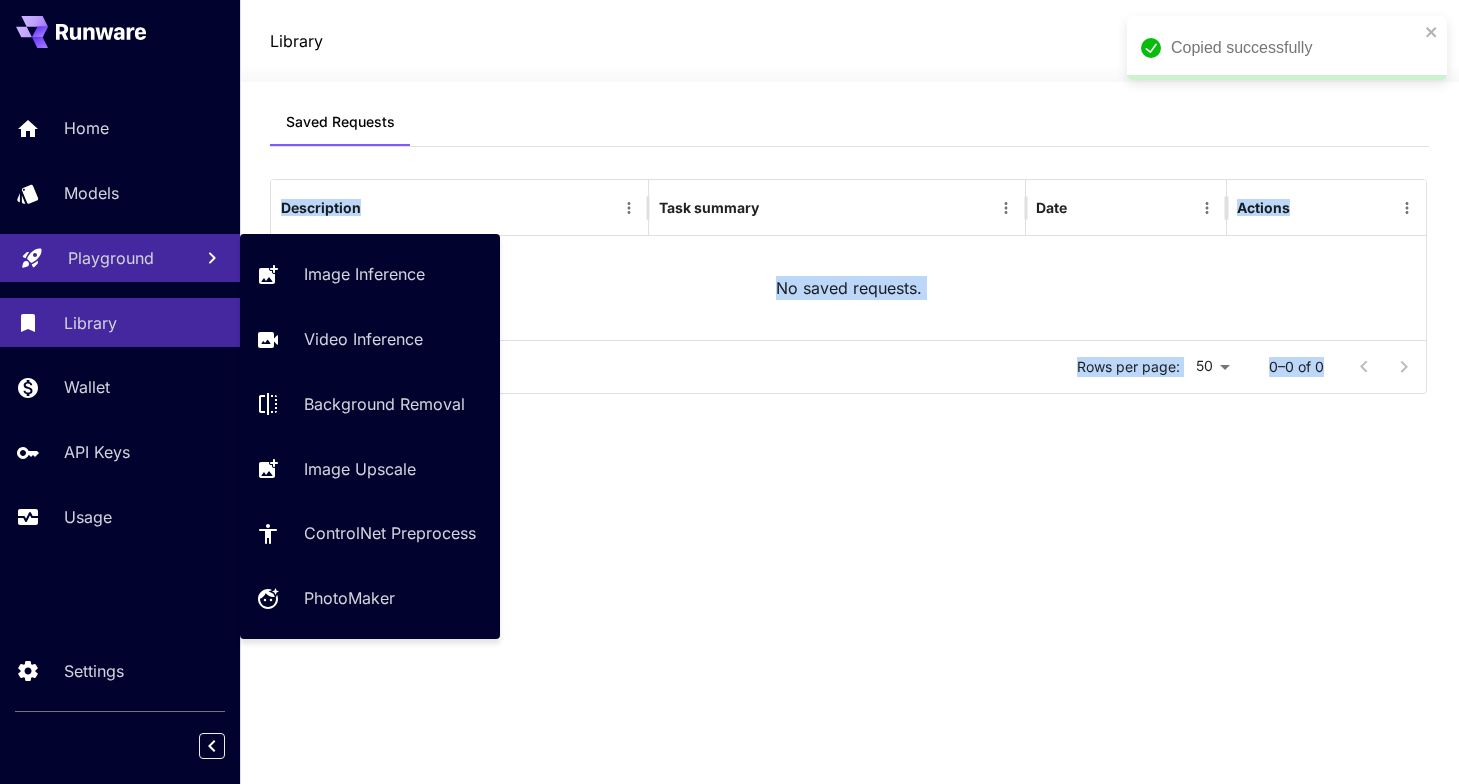 click on "Playground" at bounding box center (120, 258) 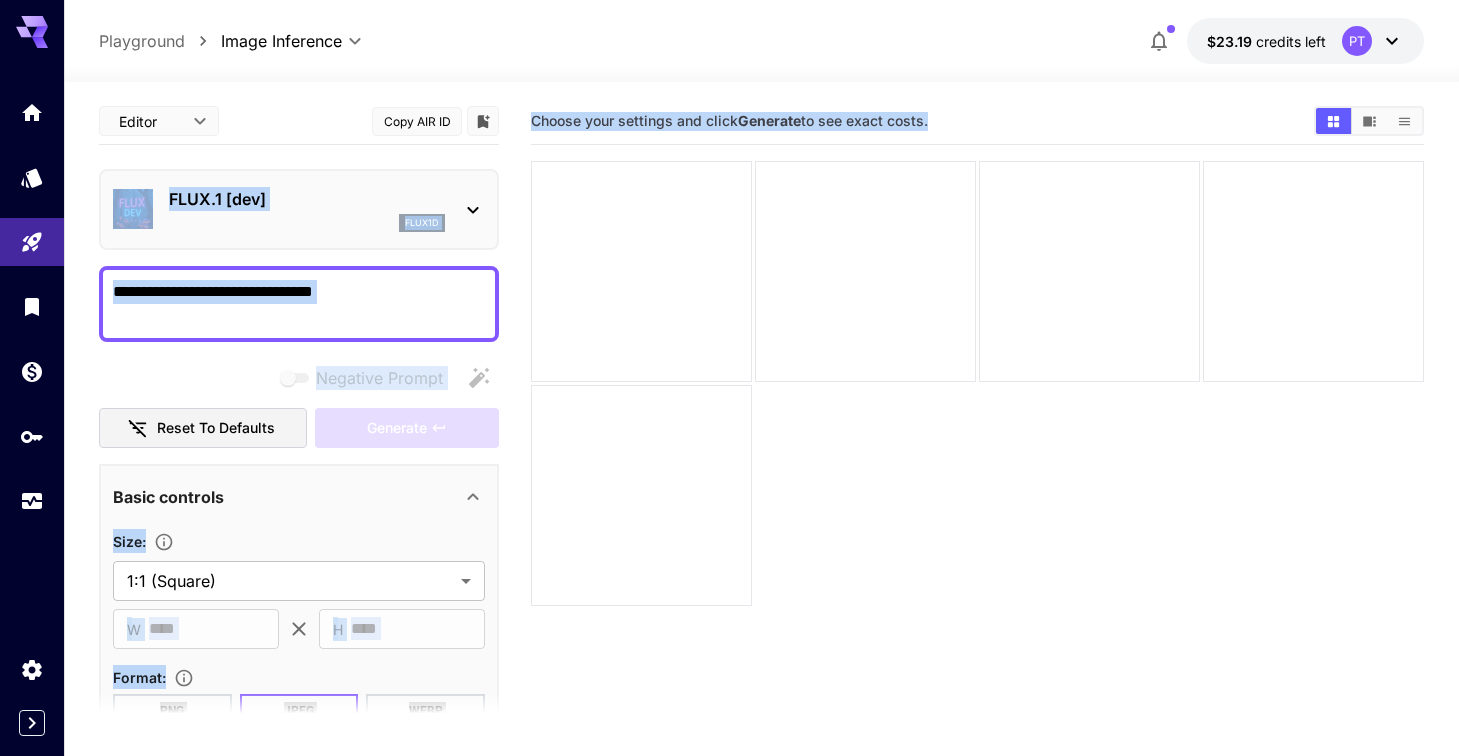 paste on "**********" 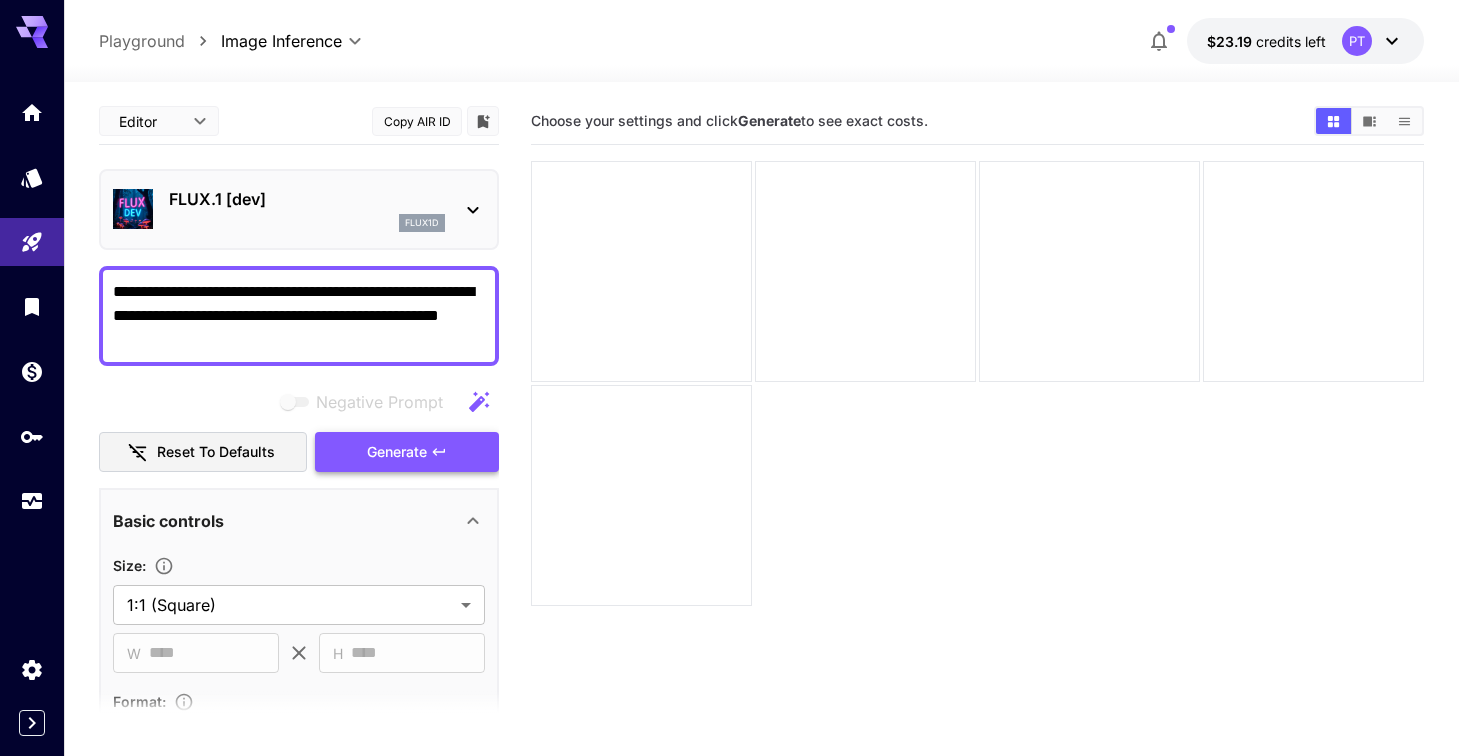 paste on "**********" 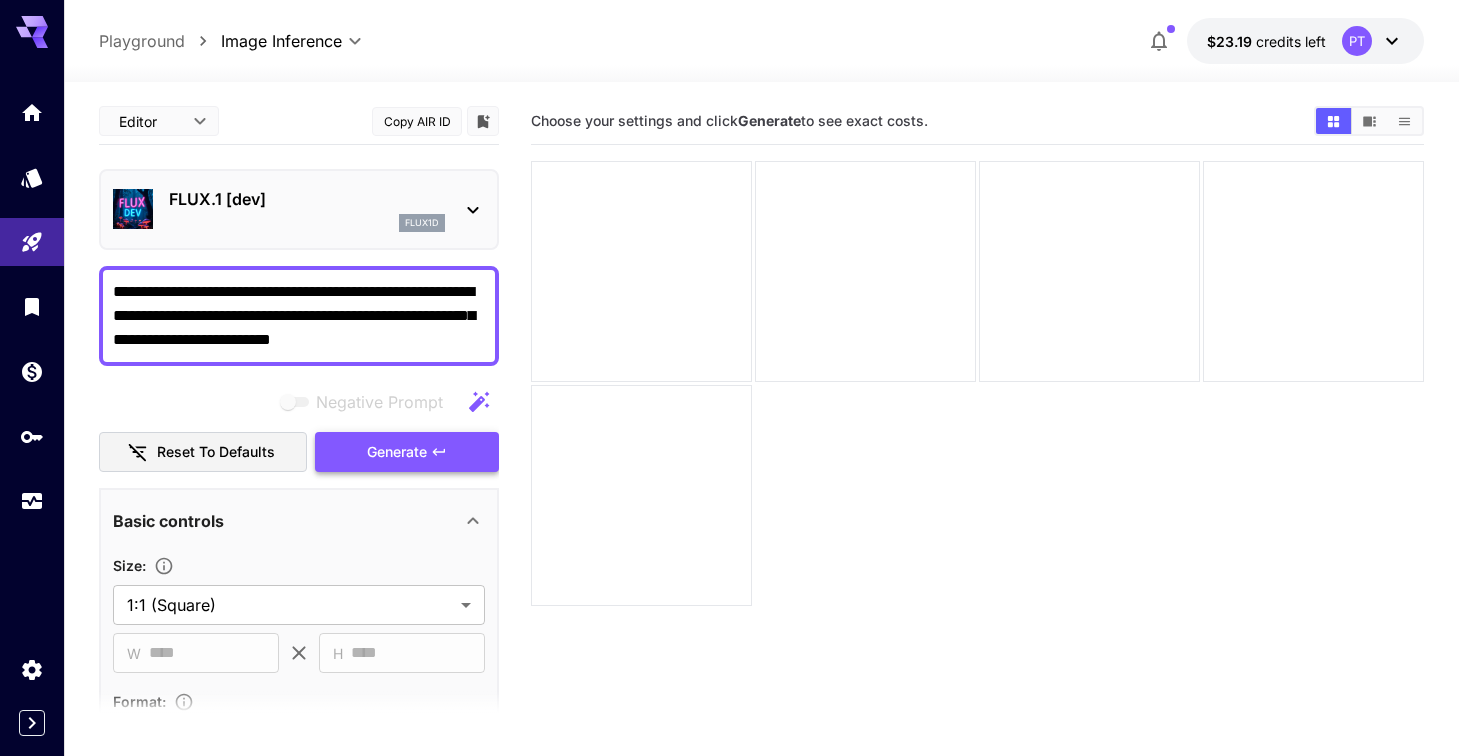 type on "**********" 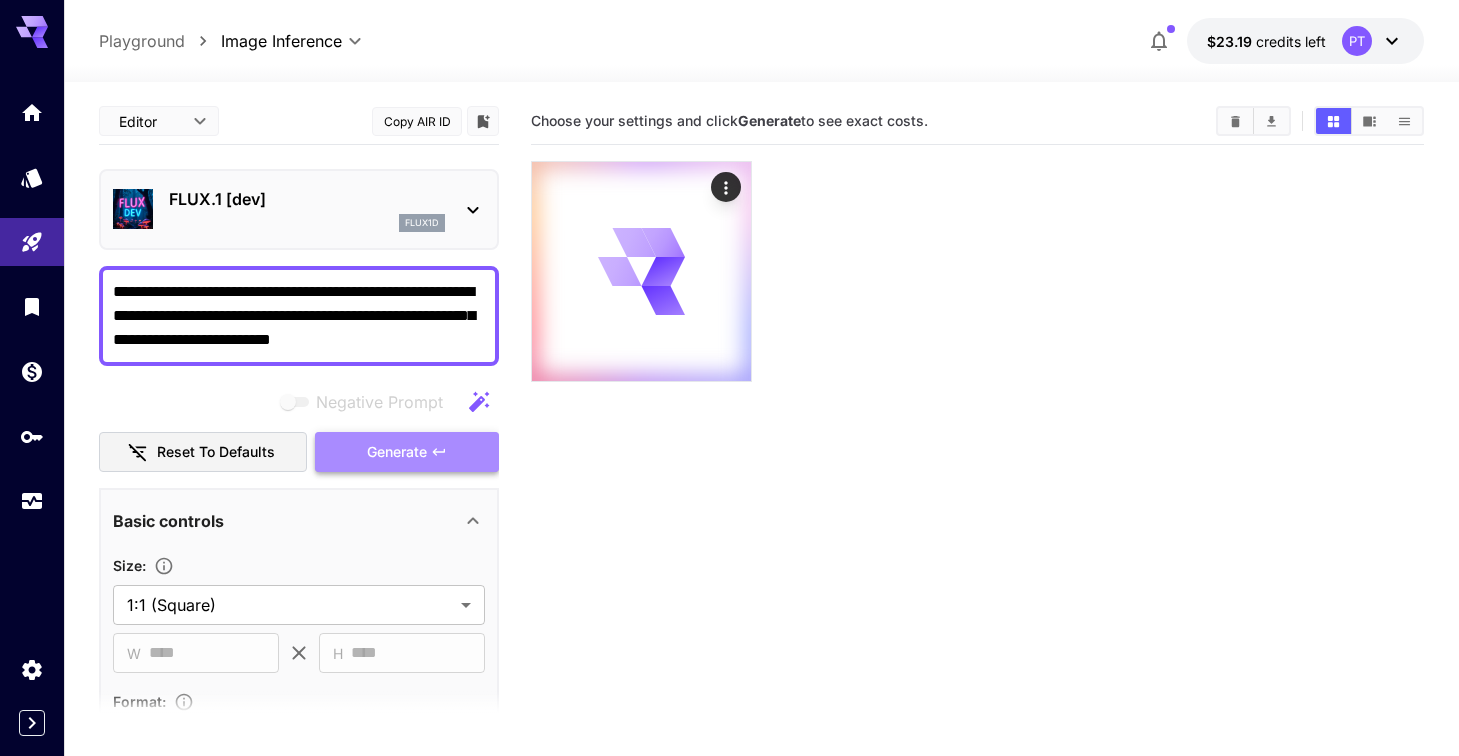 click on "Generate" at bounding box center [397, 452] 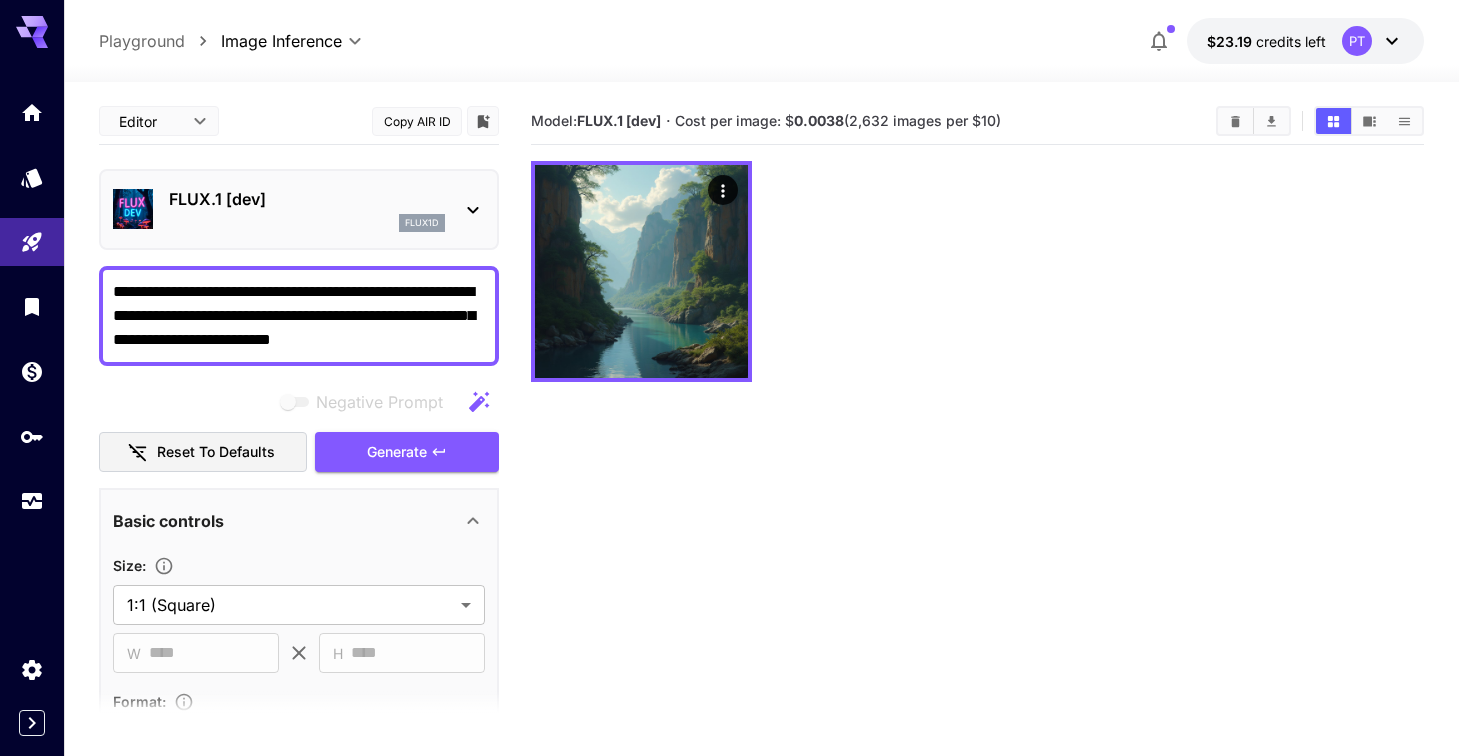 drag, startPoint x: 475, startPoint y: 338, endPoint x: 85, endPoint y: 276, distance: 394.89746 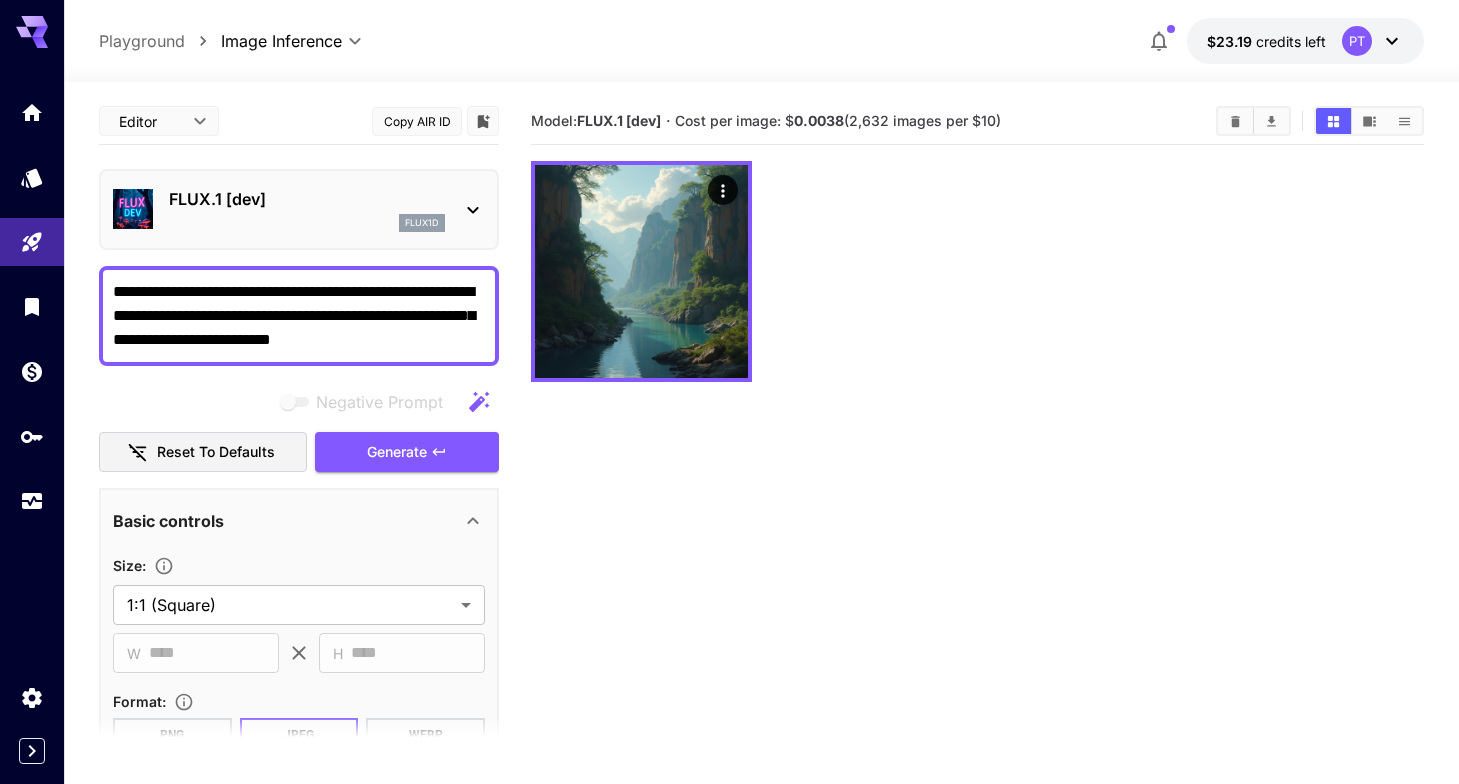 scroll, scrollTop: 0, scrollLeft: 0, axis: both 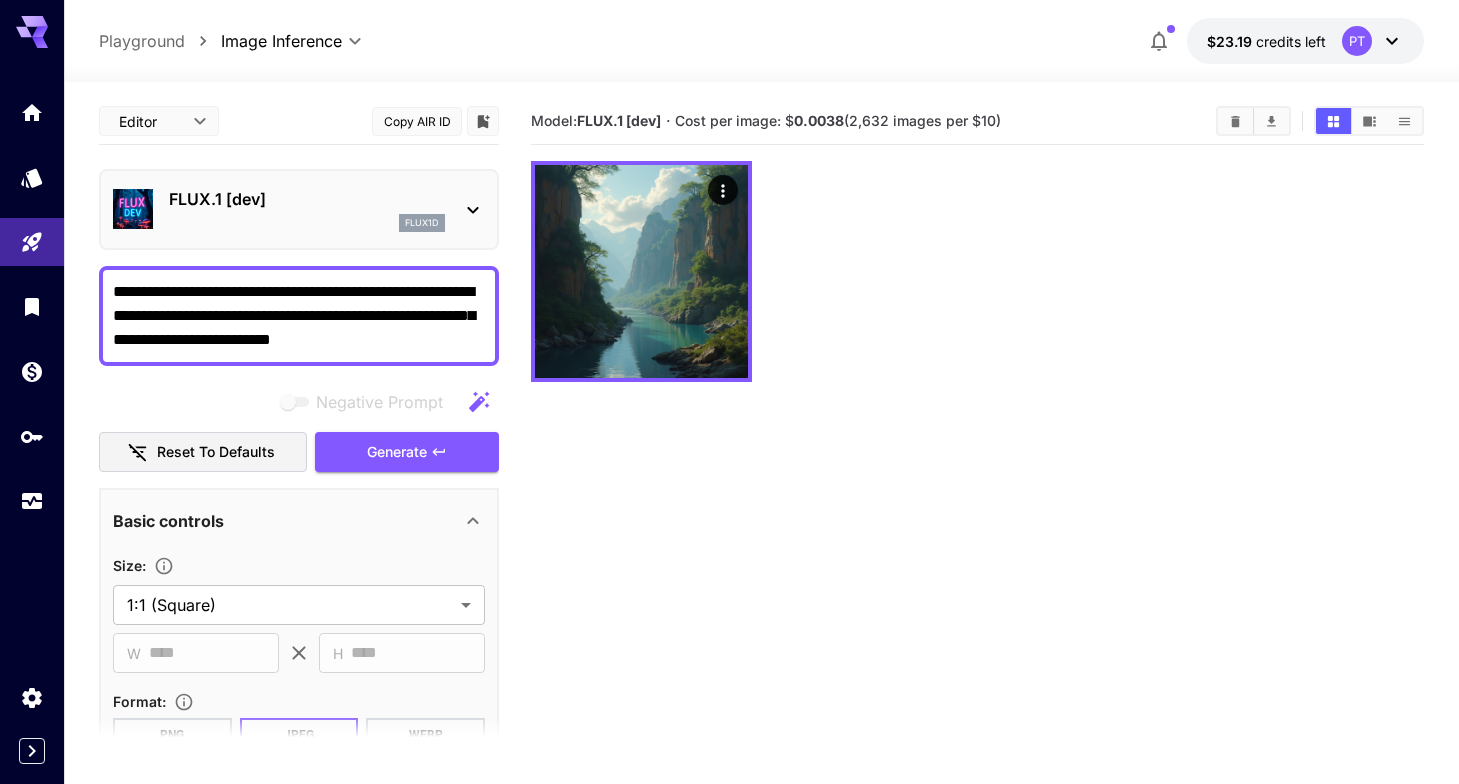 click 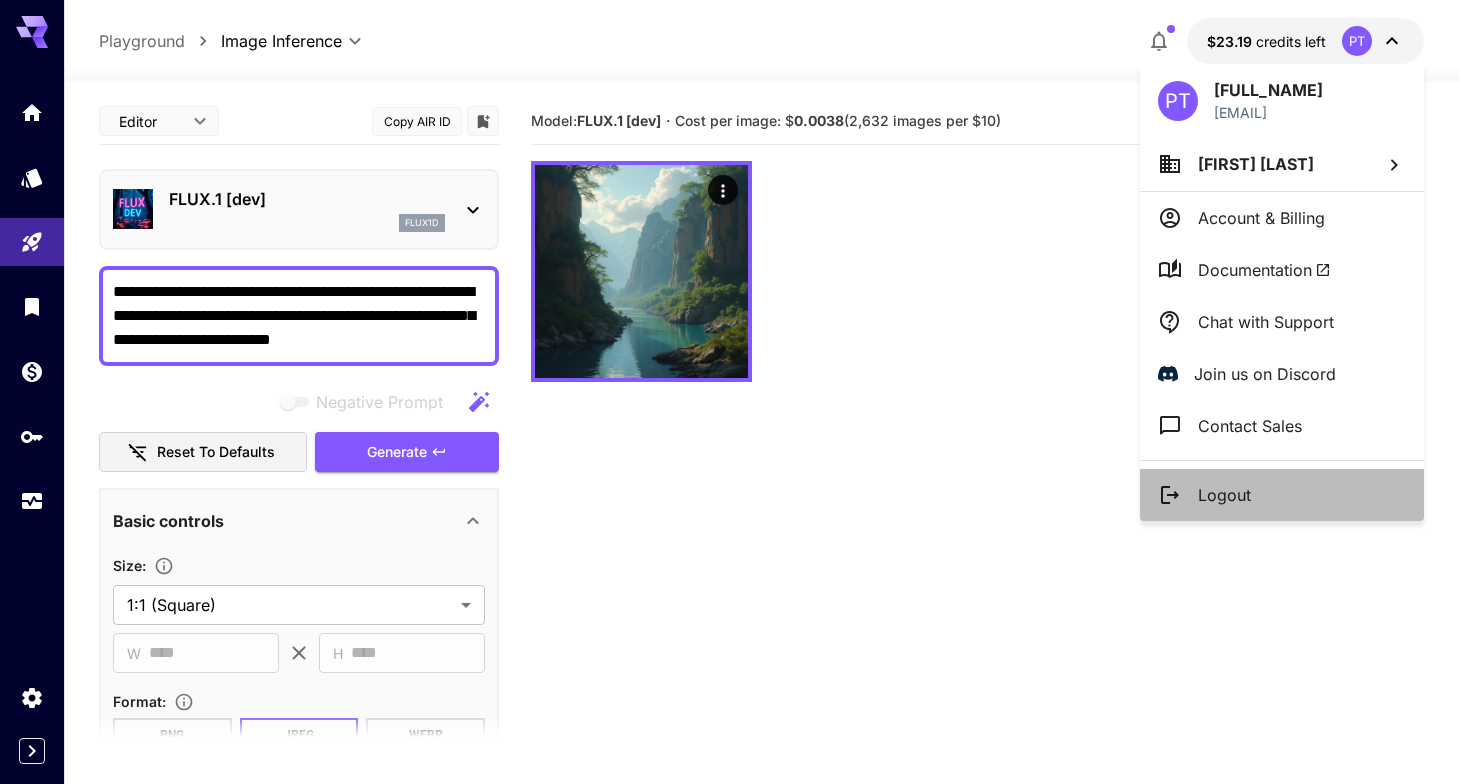 click on "Logout" at bounding box center (1224, 495) 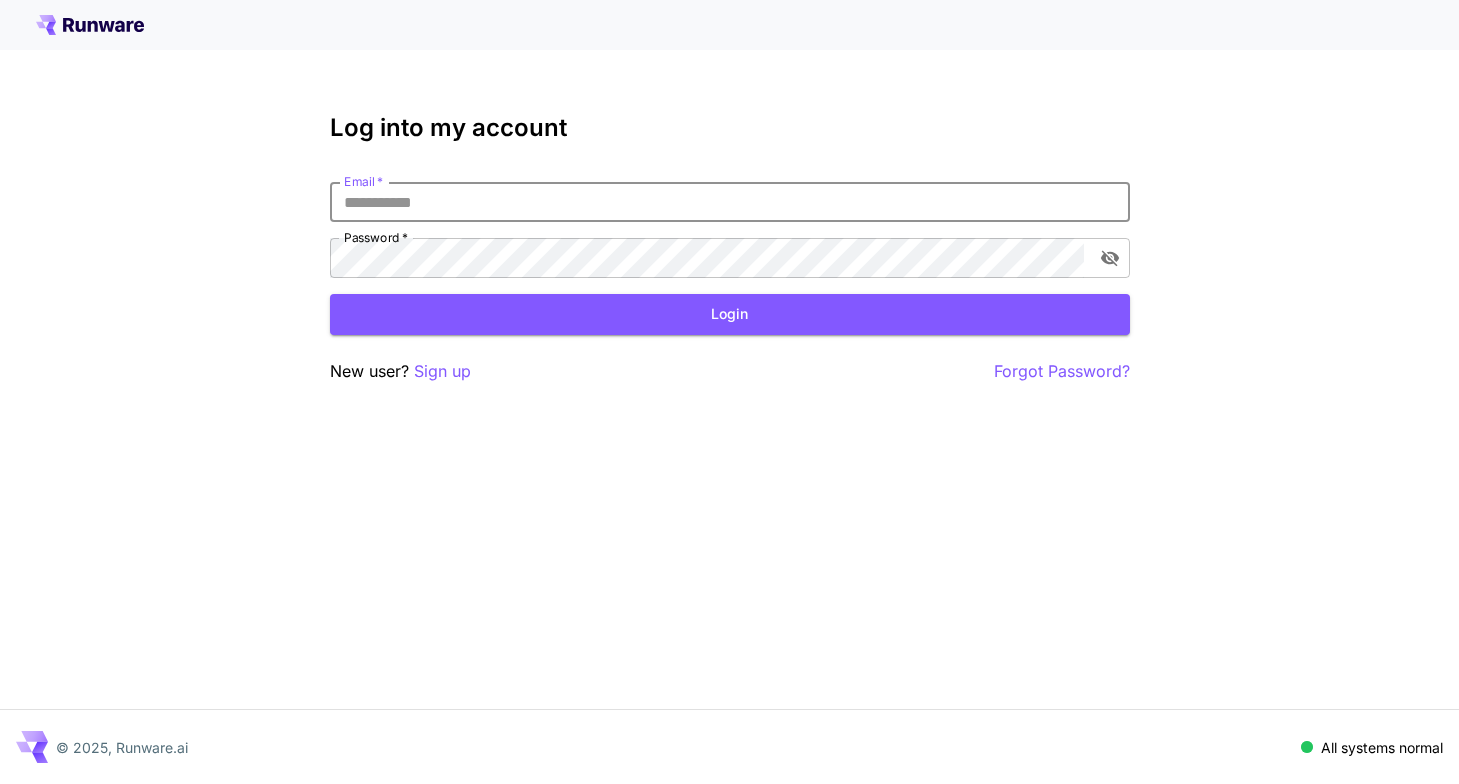 scroll, scrollTop: 0, scrollLeft: 0, axis: both 